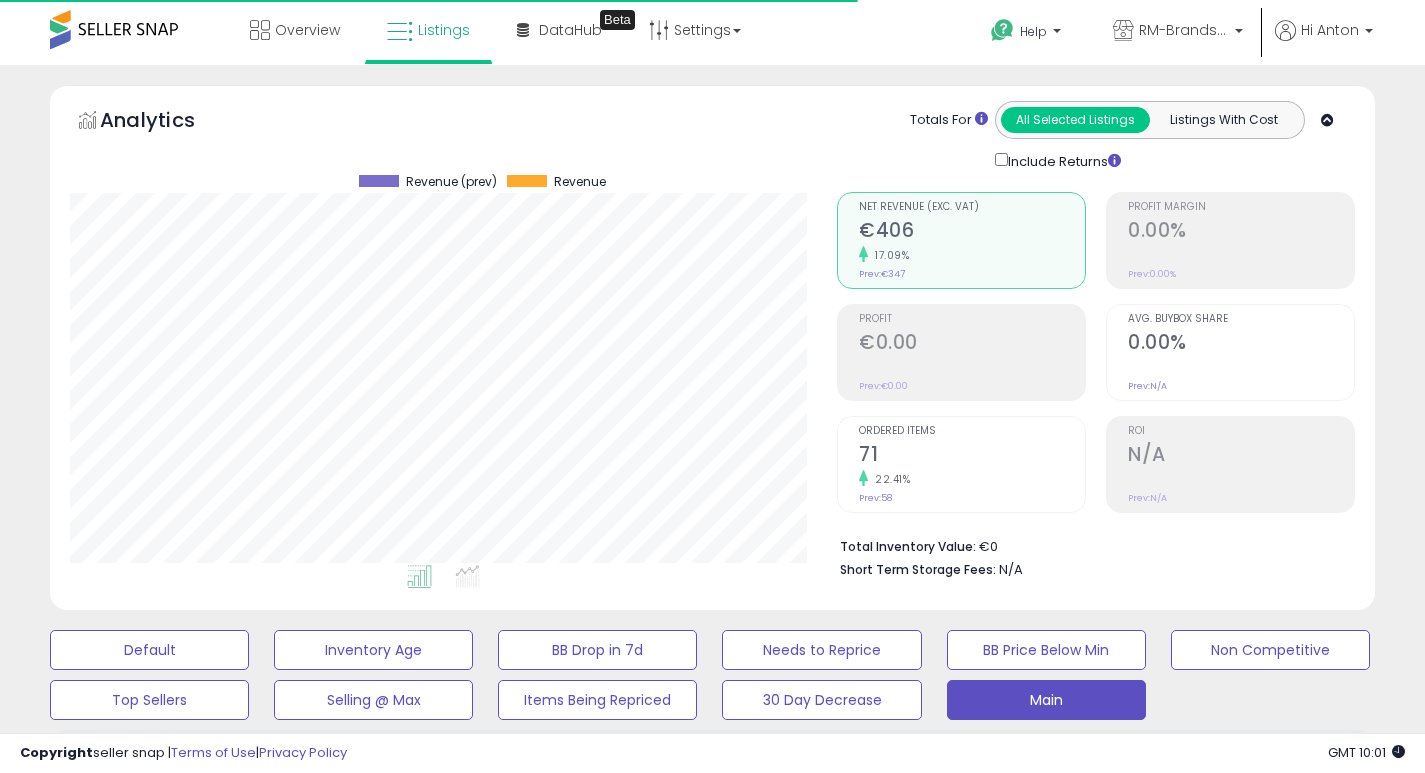 select on "**" 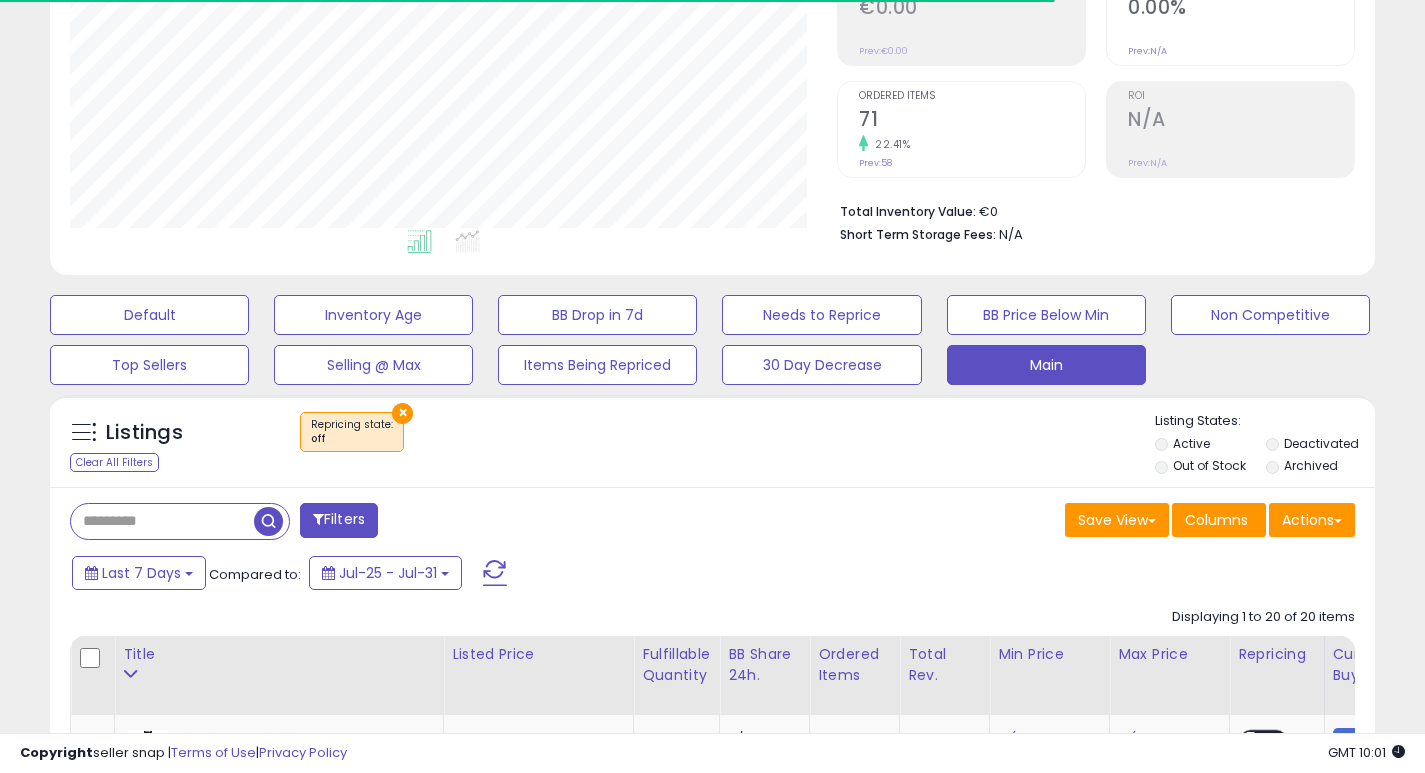 scroll, scrollTop: 0, scrollLeft: 0, axis: both 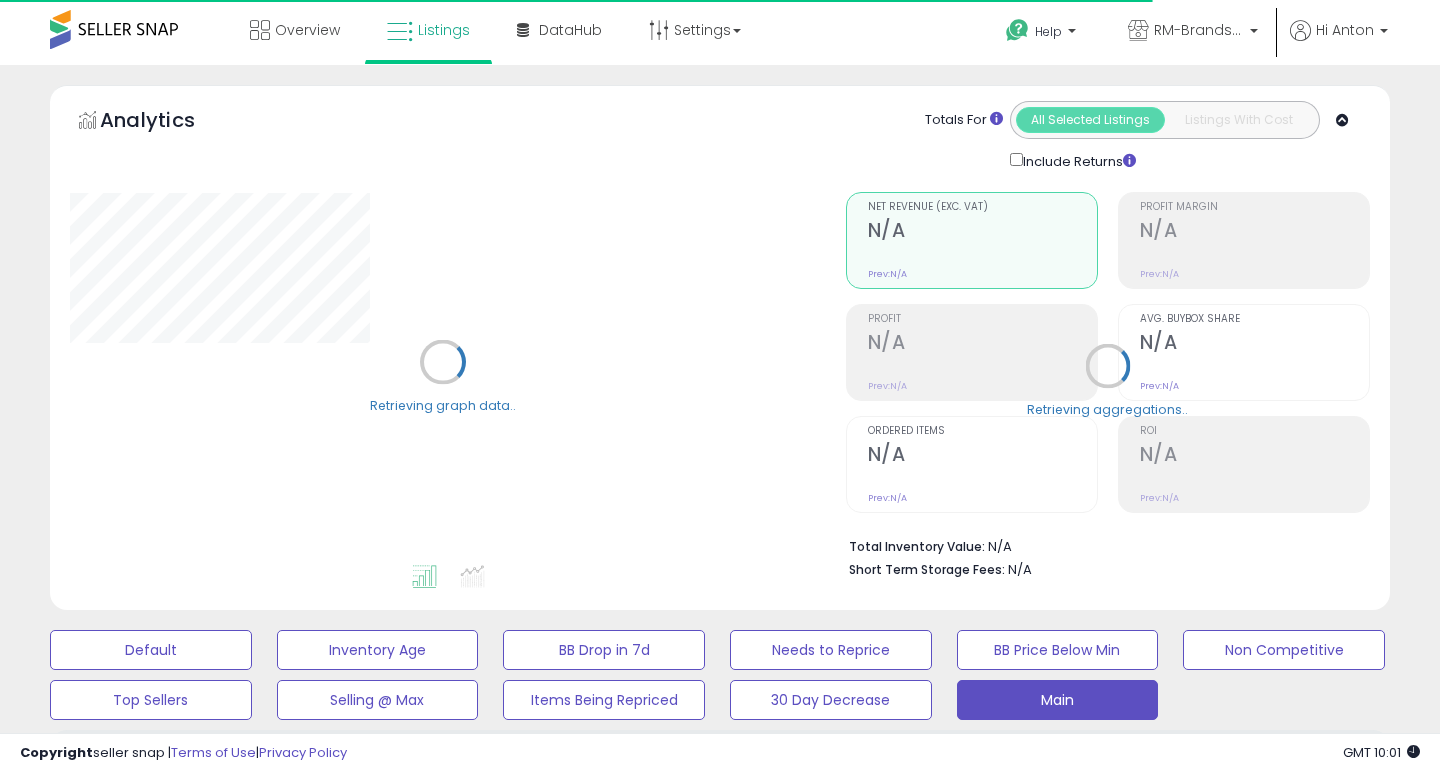 select on "**" 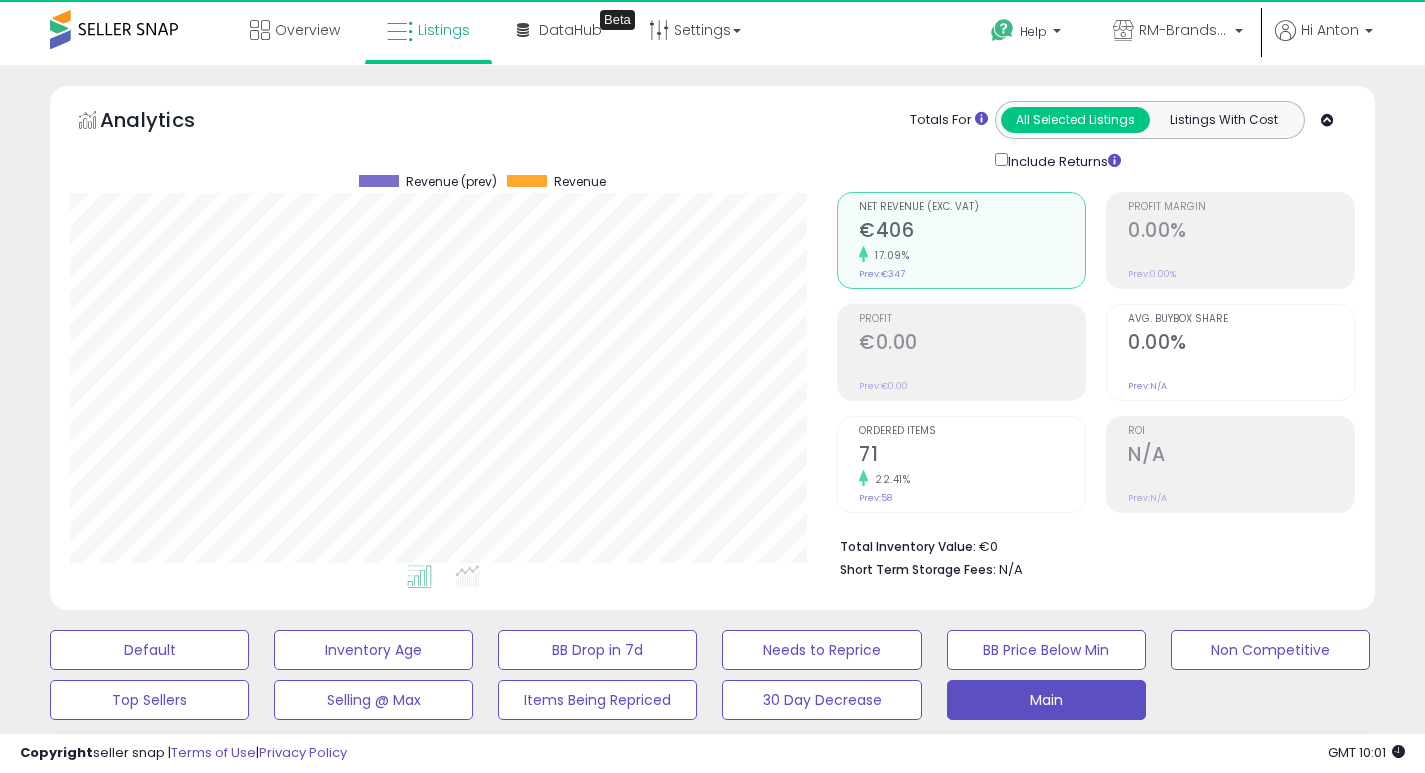 scroll, scrollTop: 999590, scrollLeft: 999233, axis: both 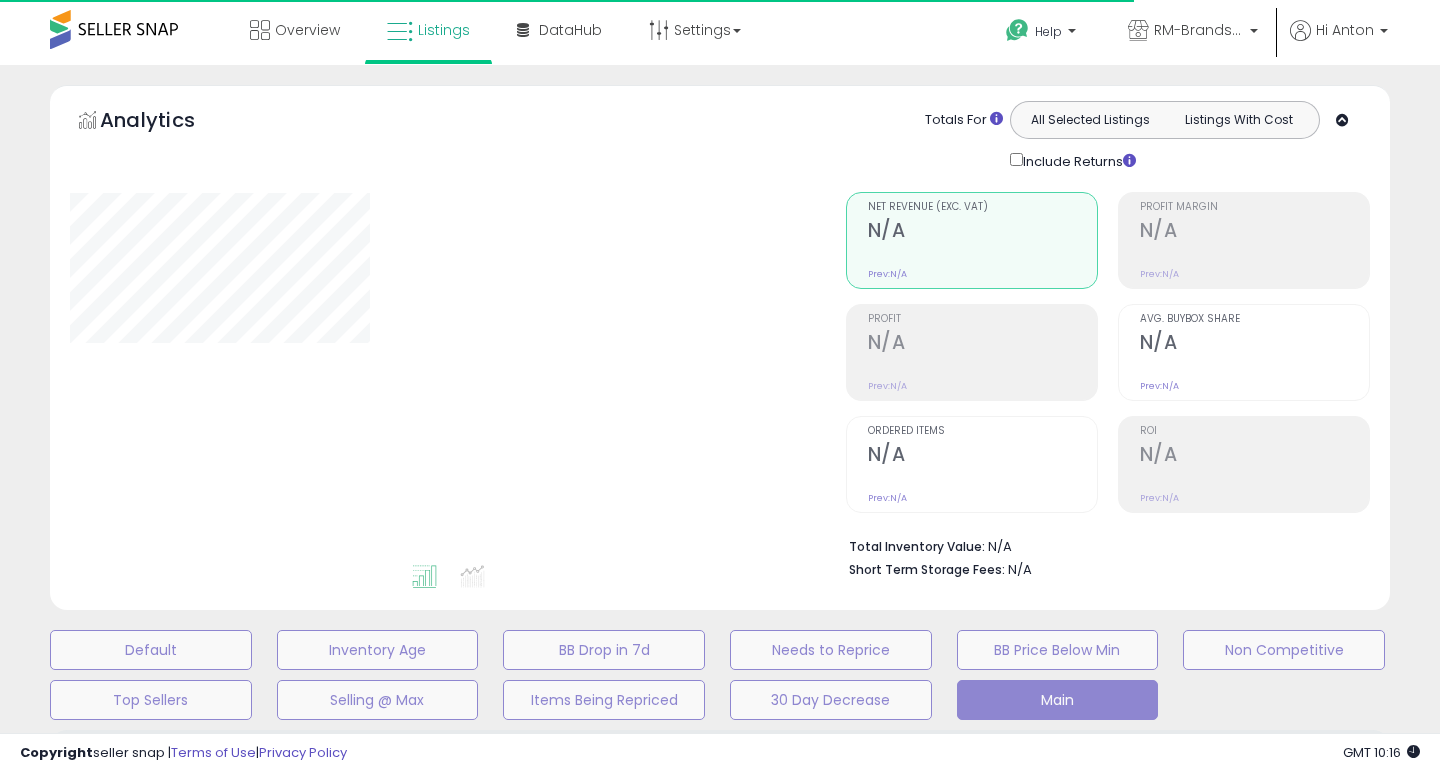 select on "**" 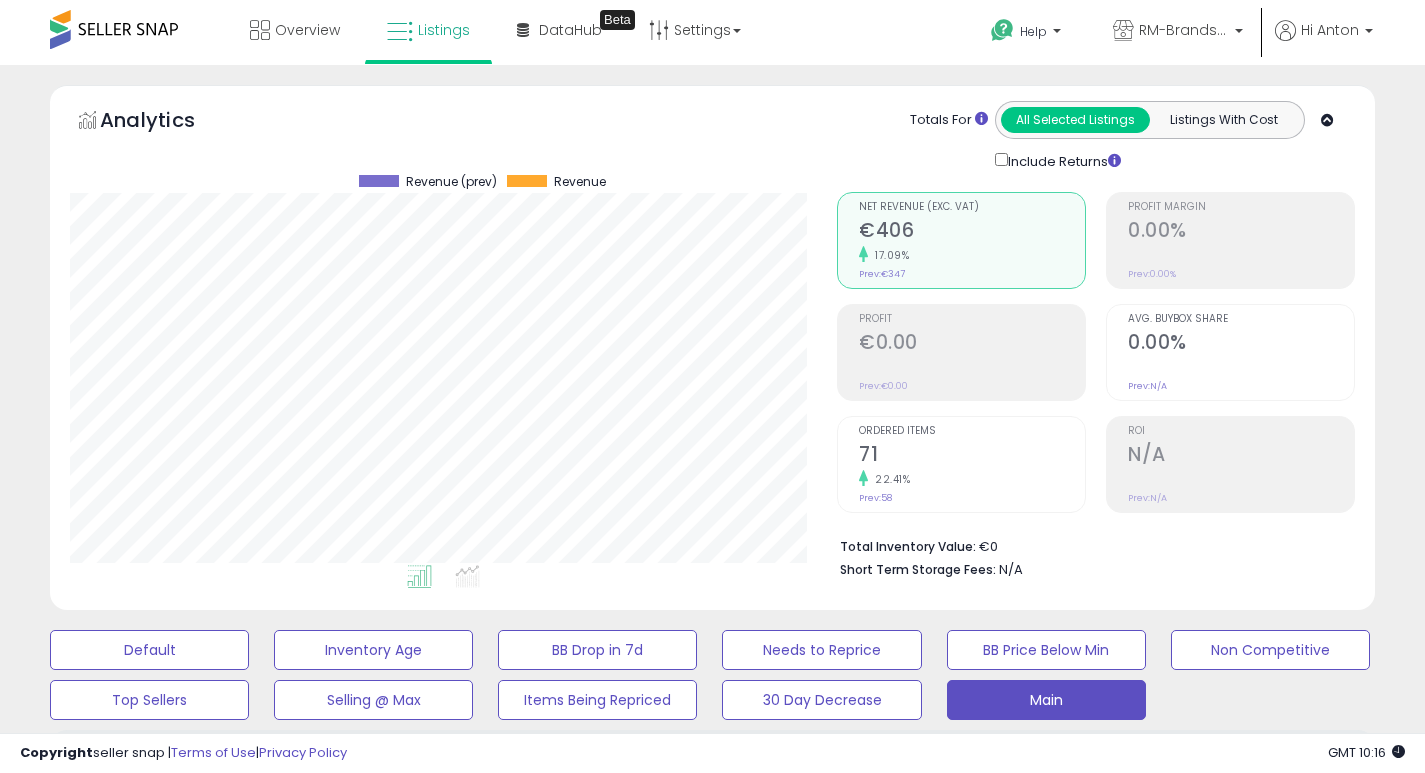 scroll, scrollTop: 999590, scrollLeft: 999233, axis: both 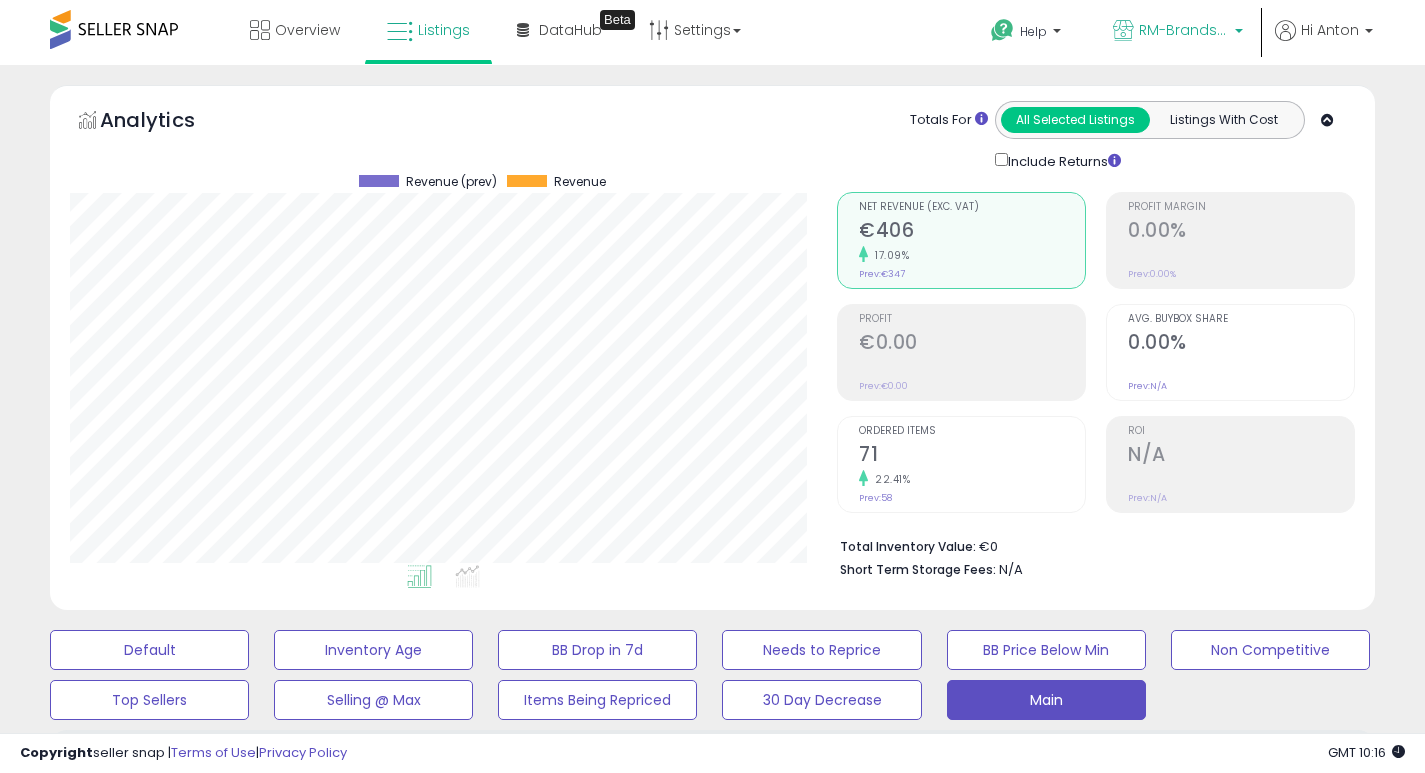click on "RM-Brands (DE)" at bounding box center [1184, 30] 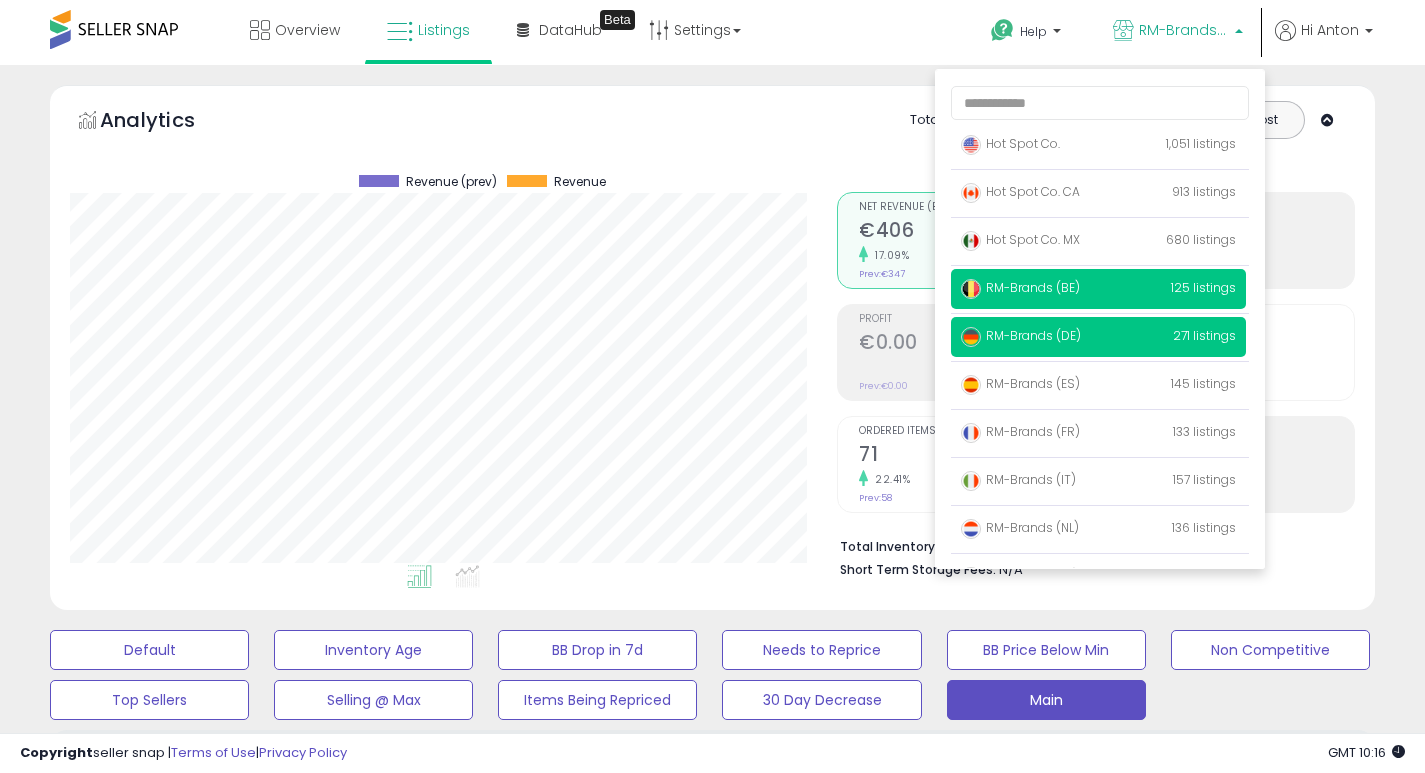 scroll, scrollTop: 130, scrollLeft: 0, axis: vertical 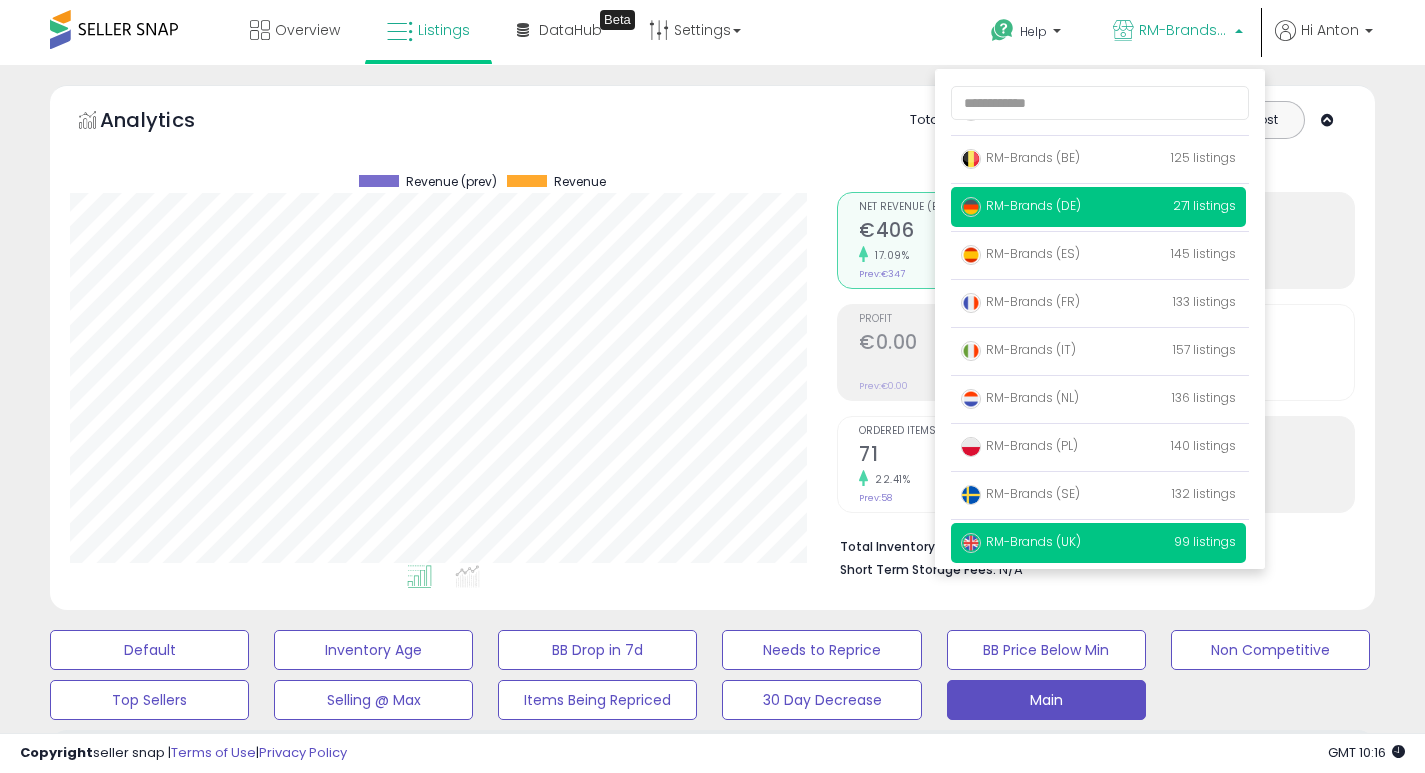 click on "RM-Brands (UK)" at bounding box center [1021, 541] 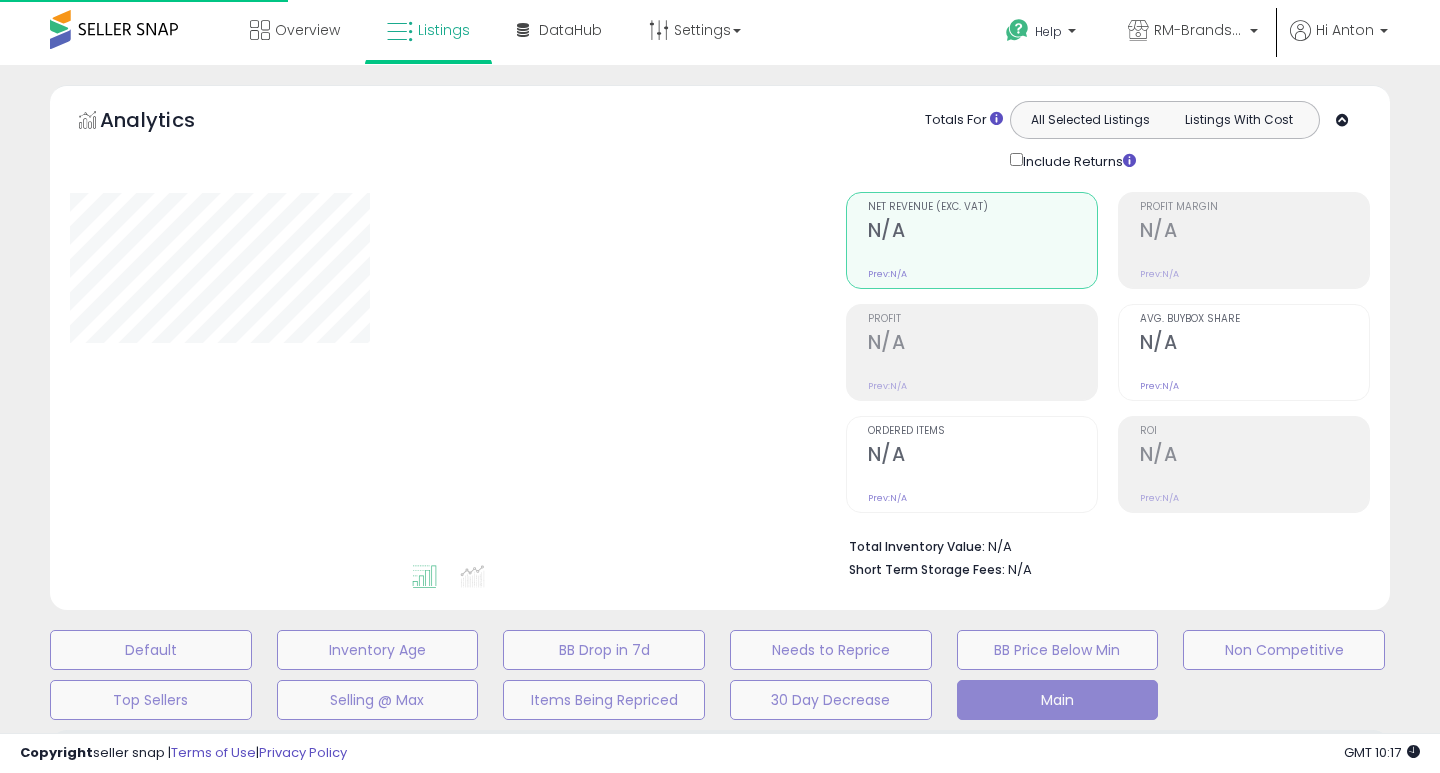 select on "**" 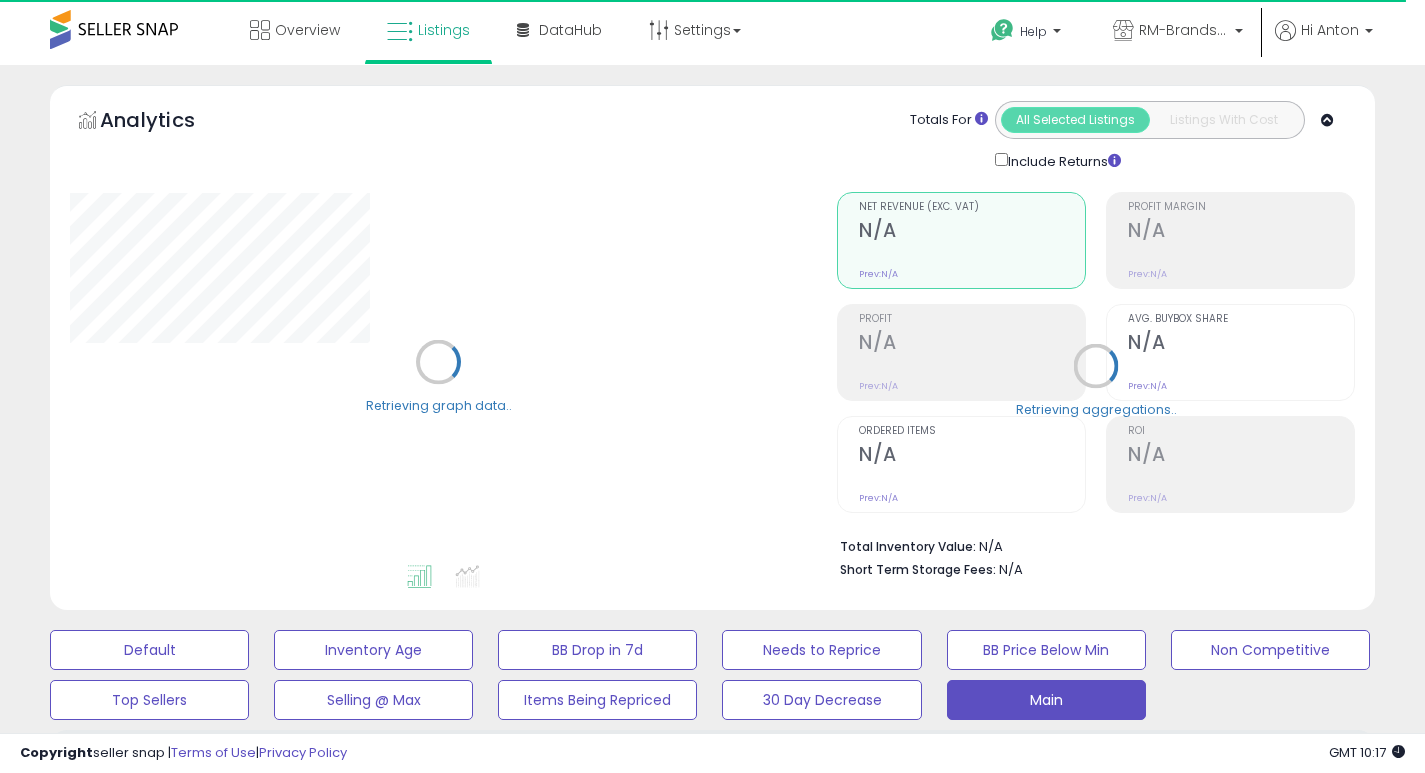 scroll, scrollTop: 24, scrollLeft: 0, axis: vertical 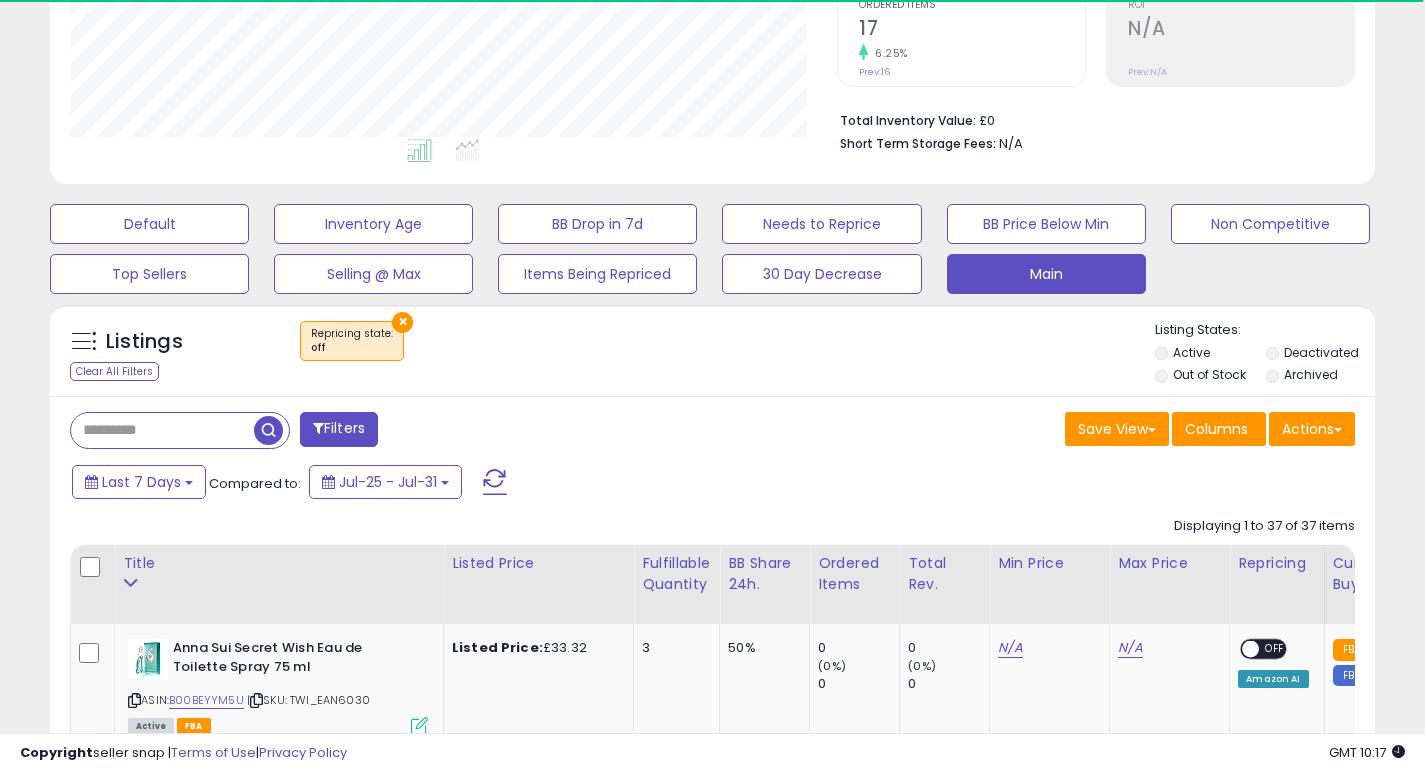 click on "Listings
Clear All Filters
×
Repricing state :
off
Active" at bounding box center [712, 350] 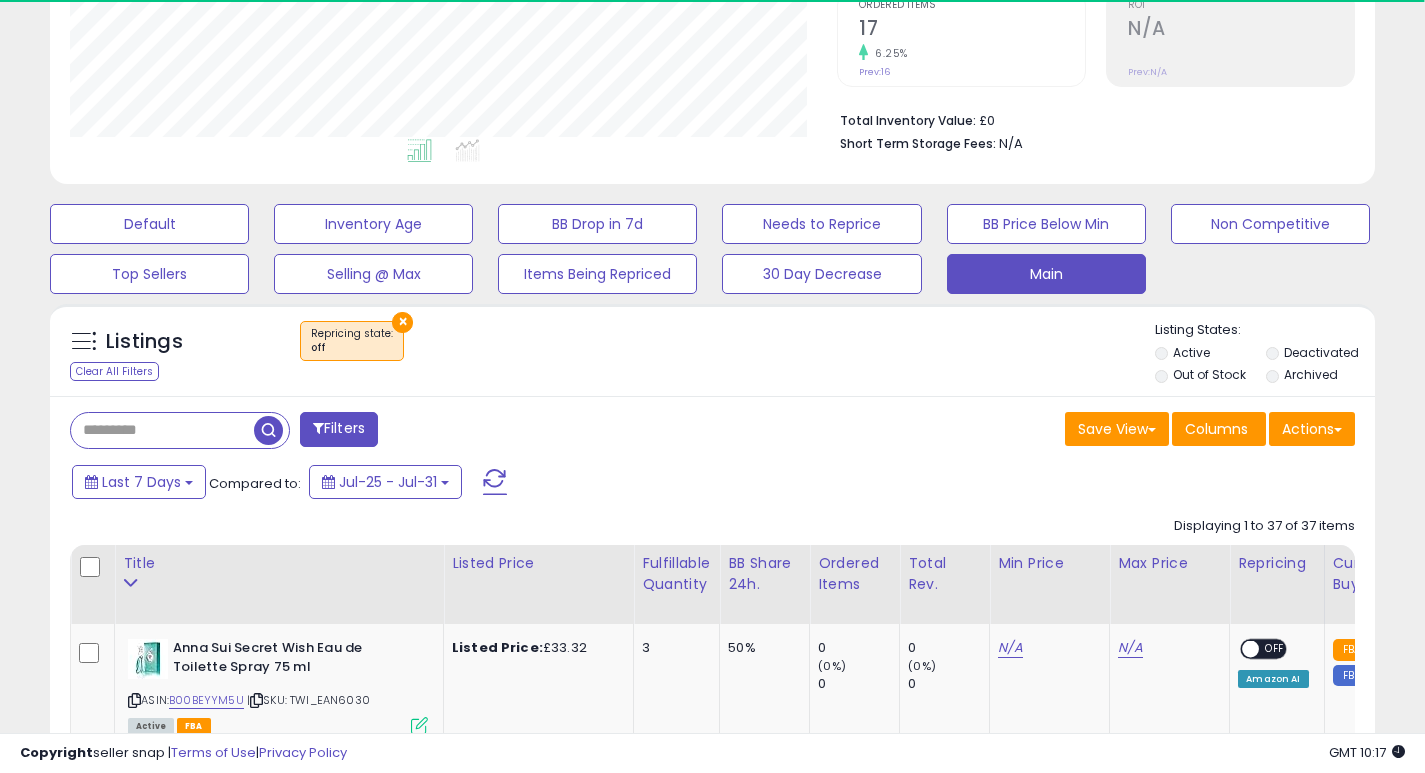 click on "×" at bounding box center (402, 322) 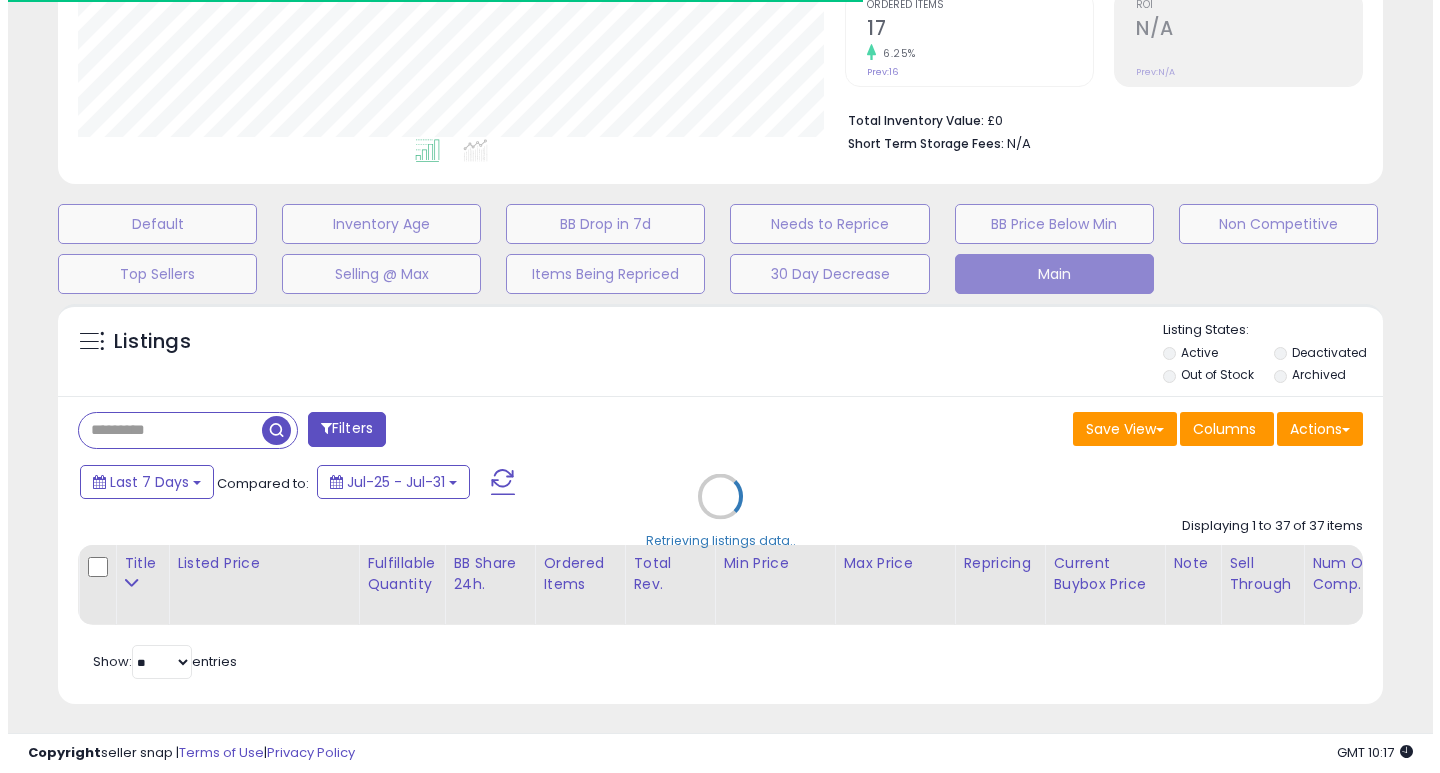 scroll, scrollTop: 999590, scrollLeft: 999224, axis: both 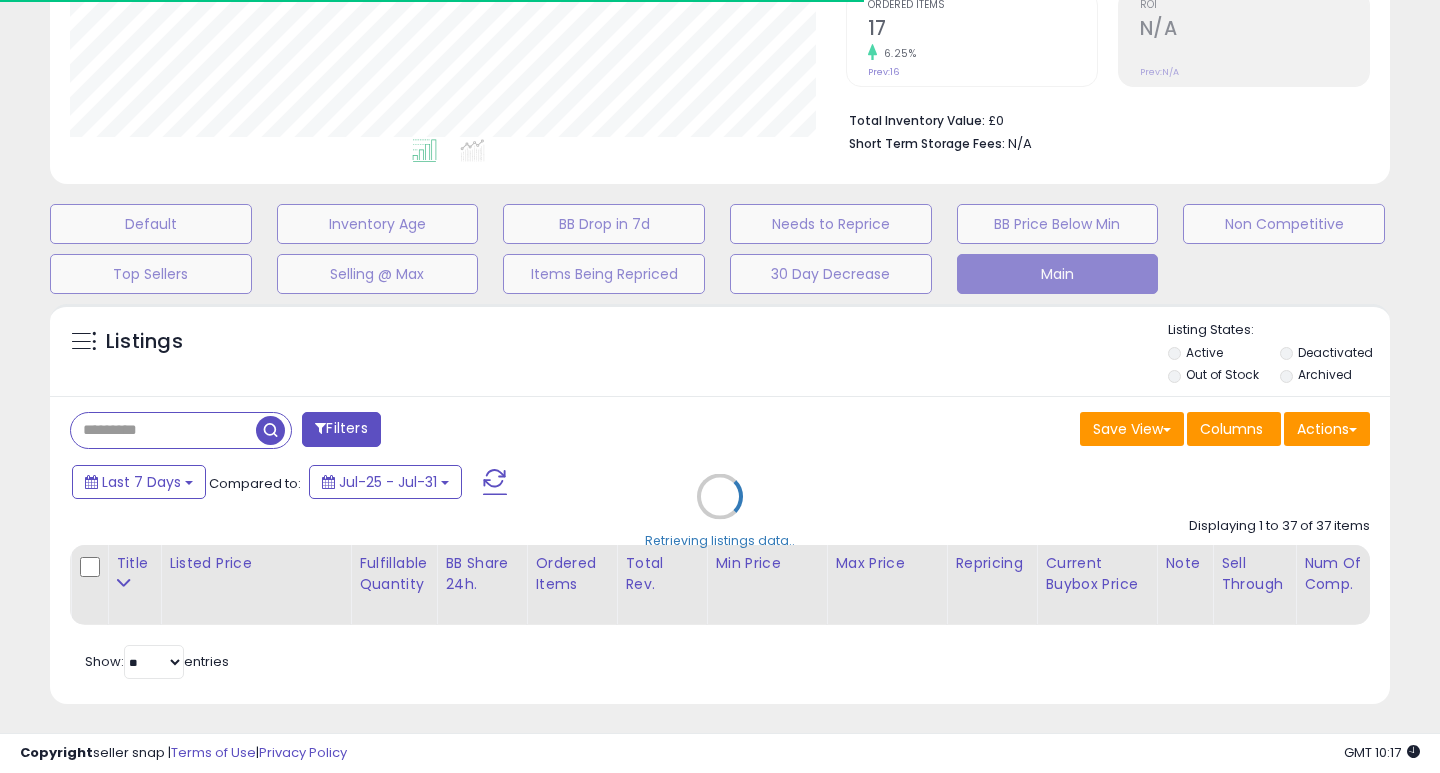 click on "Retrieving listings data.." at bounding box center [720, 511] 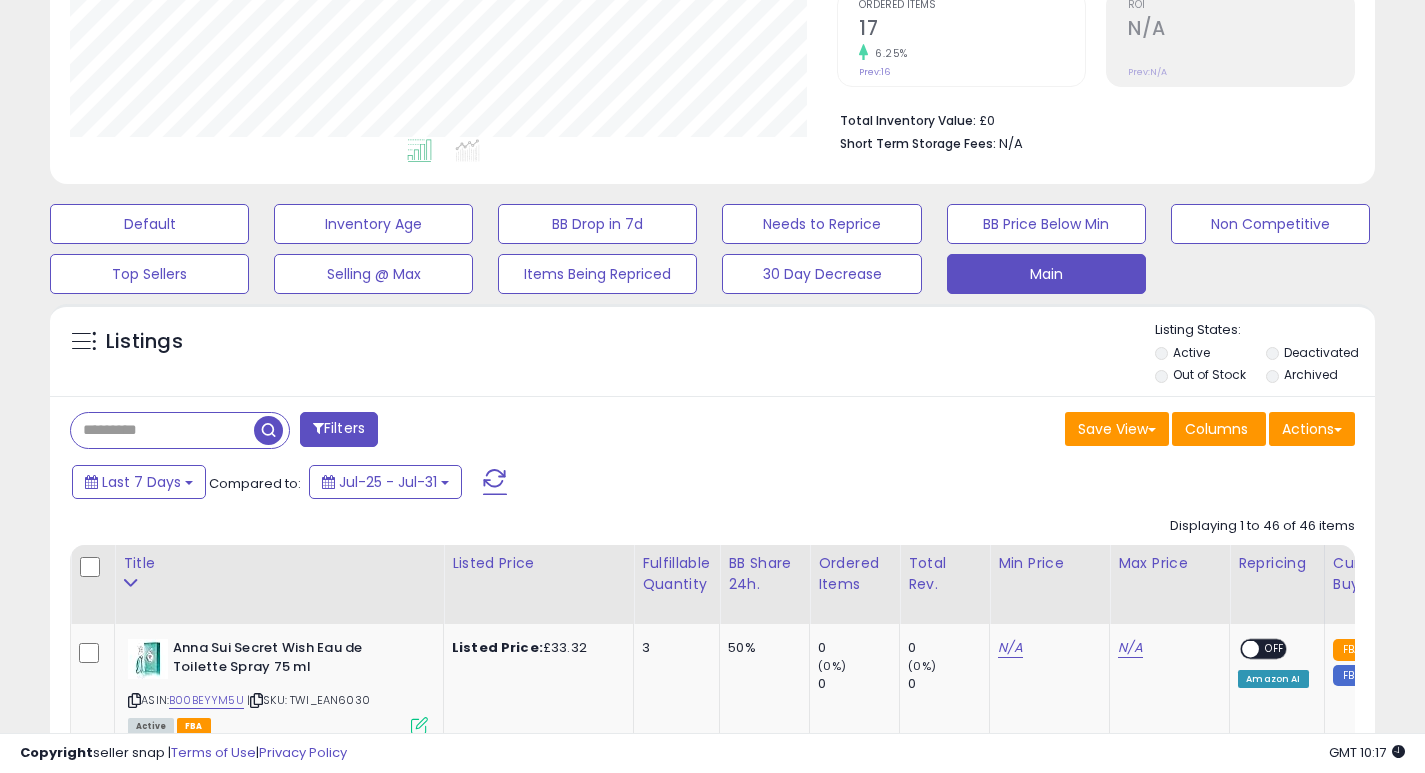 scroll, scrollTop: 0, scrollLeft: 0, axis: both 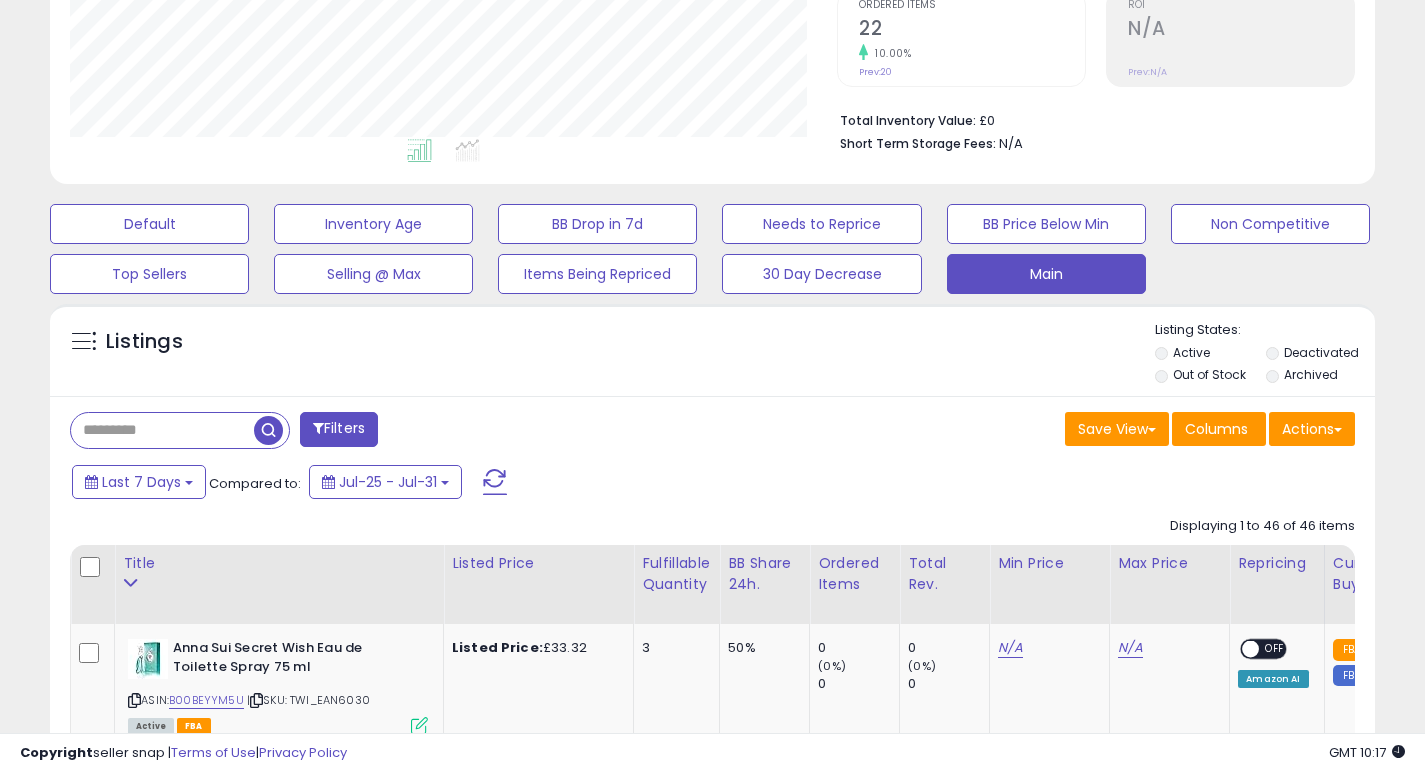 click at bounding box center [162, 430] 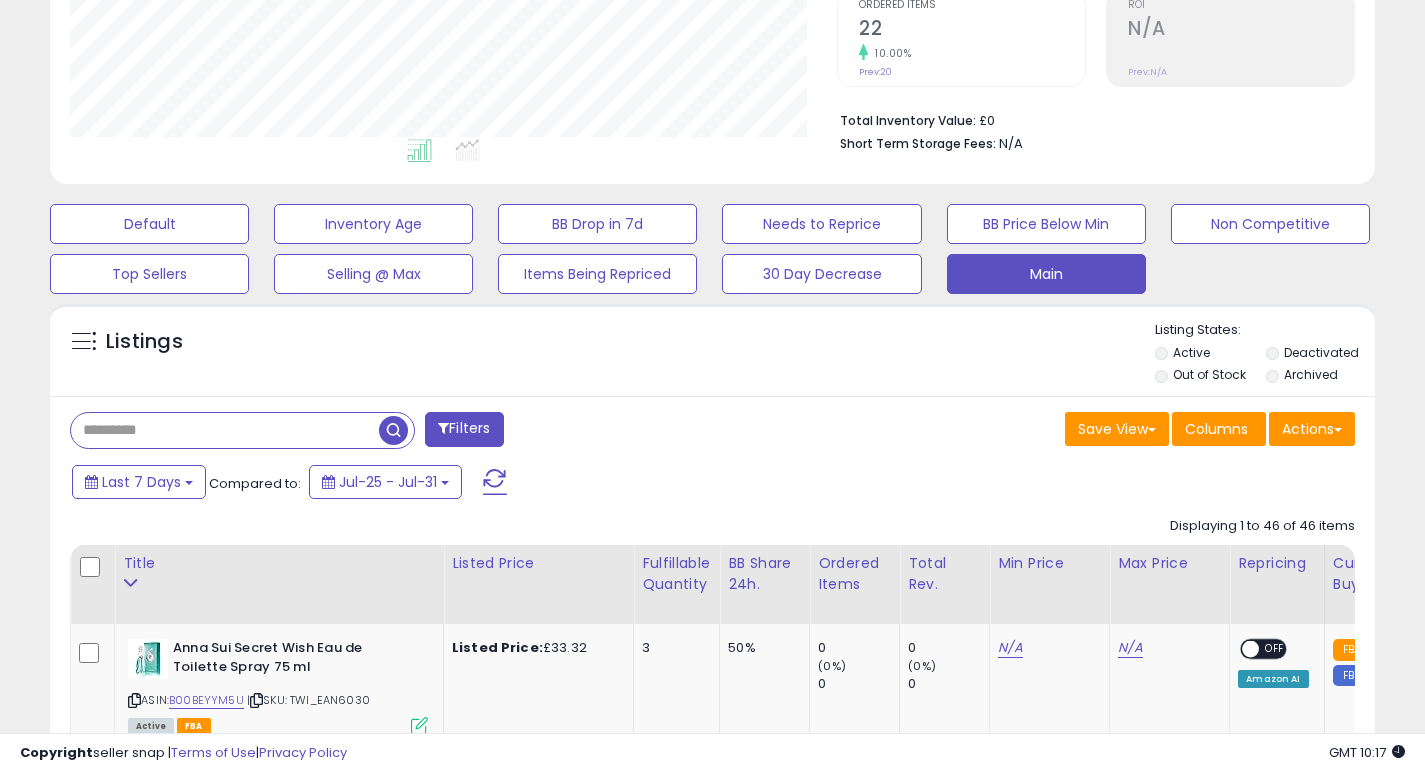 scroll, scrollTop: 999590, scrollLeft: 999233, axis: both 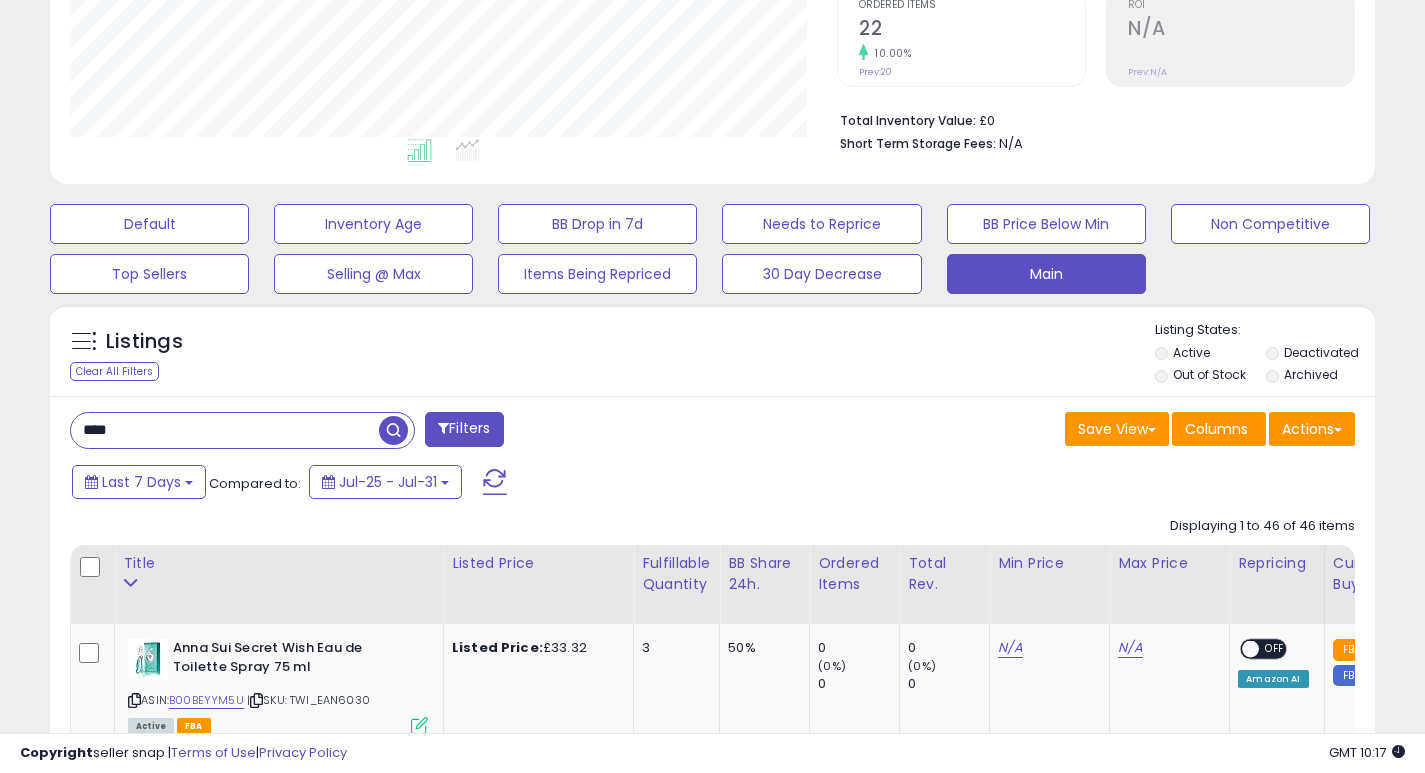 type on "****" 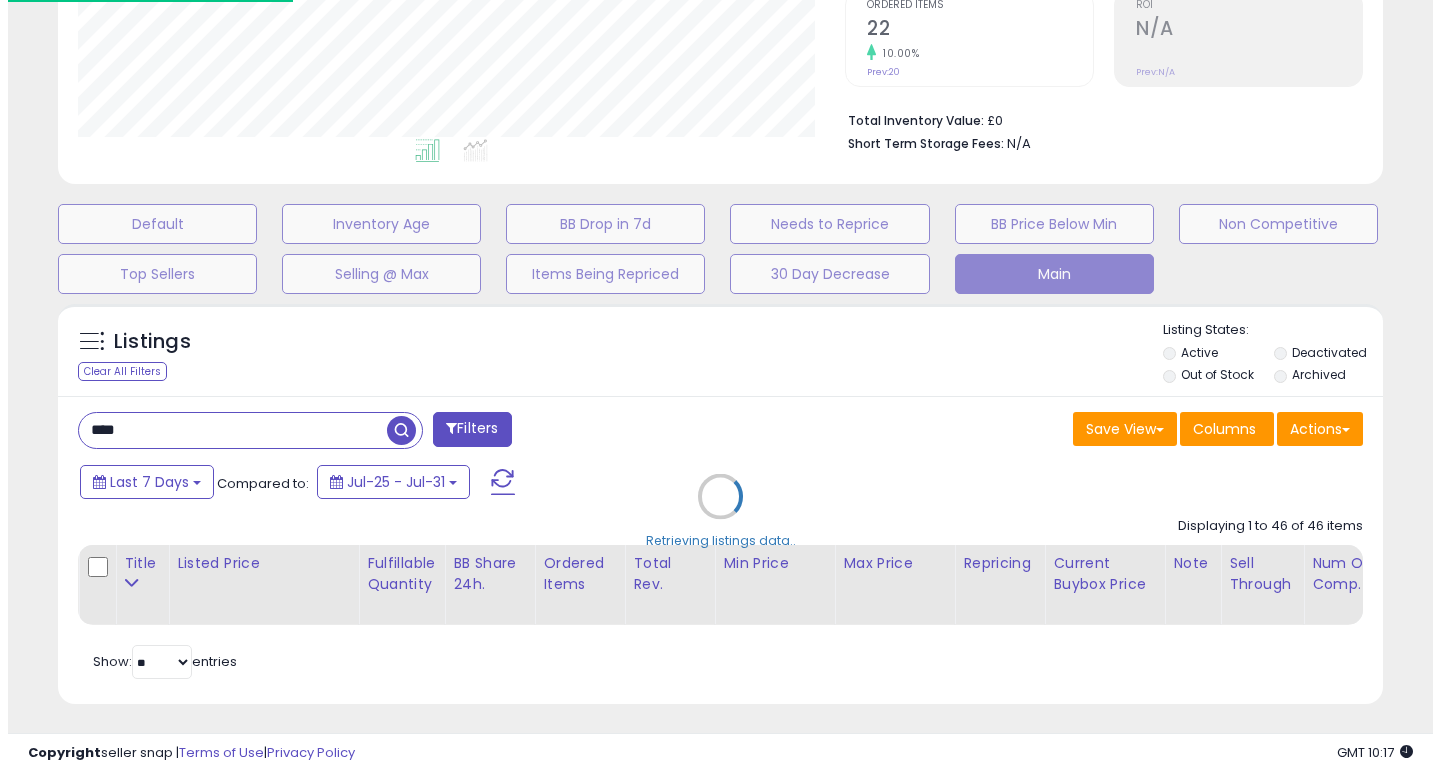 scroll, scrollTop: 433, scrollLeft: 0, axis: vertical 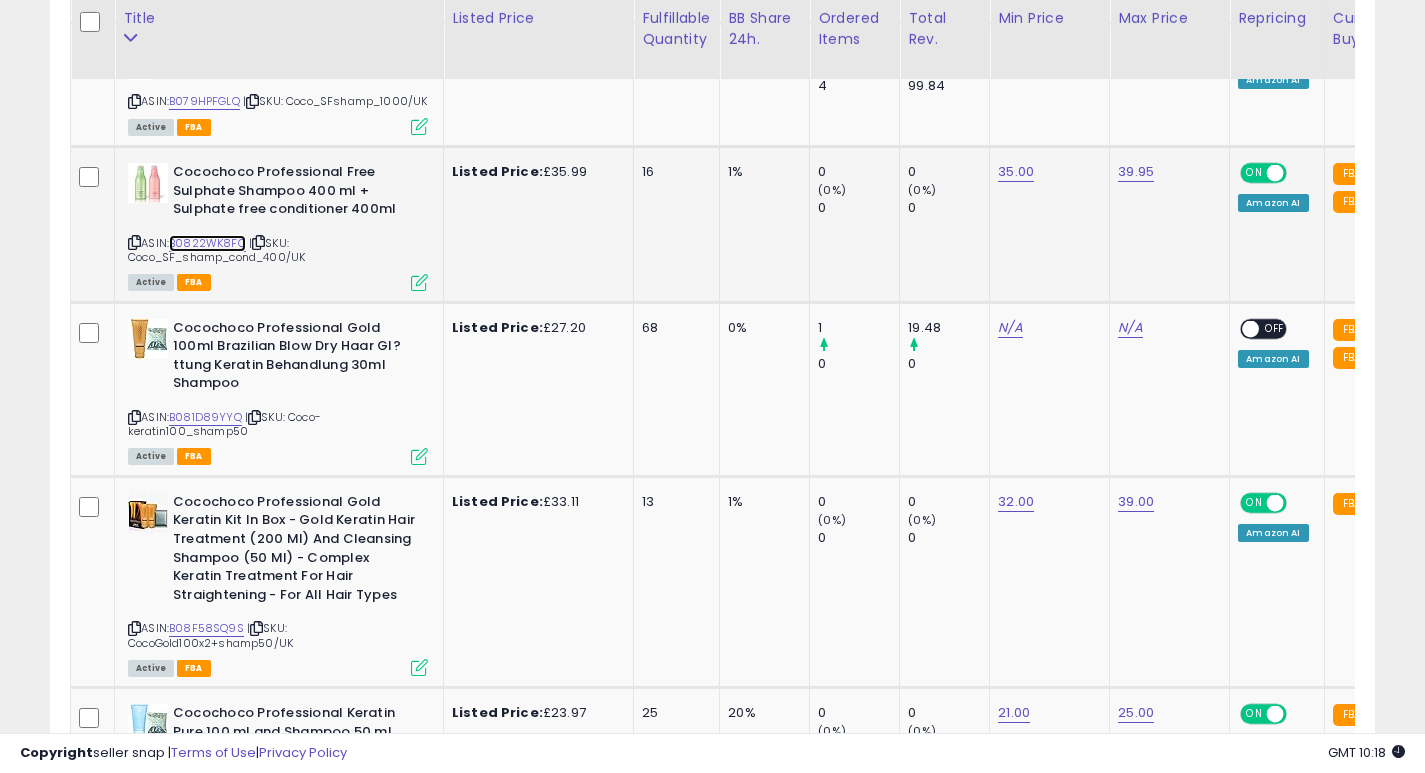 click on "B0822WK8FC" at bounding box center (207, 243) 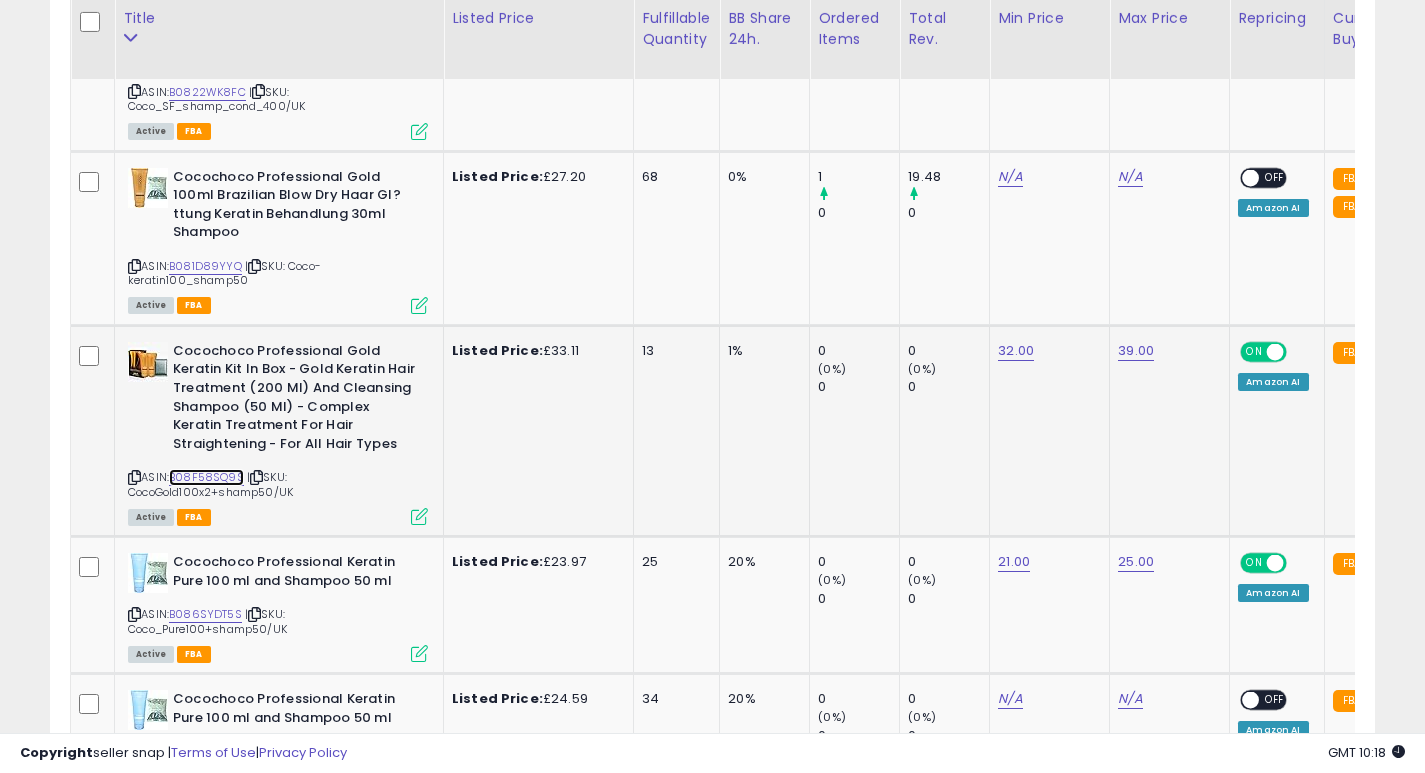 click on "B08F58SQ9S" at bounding box center [206, 477] 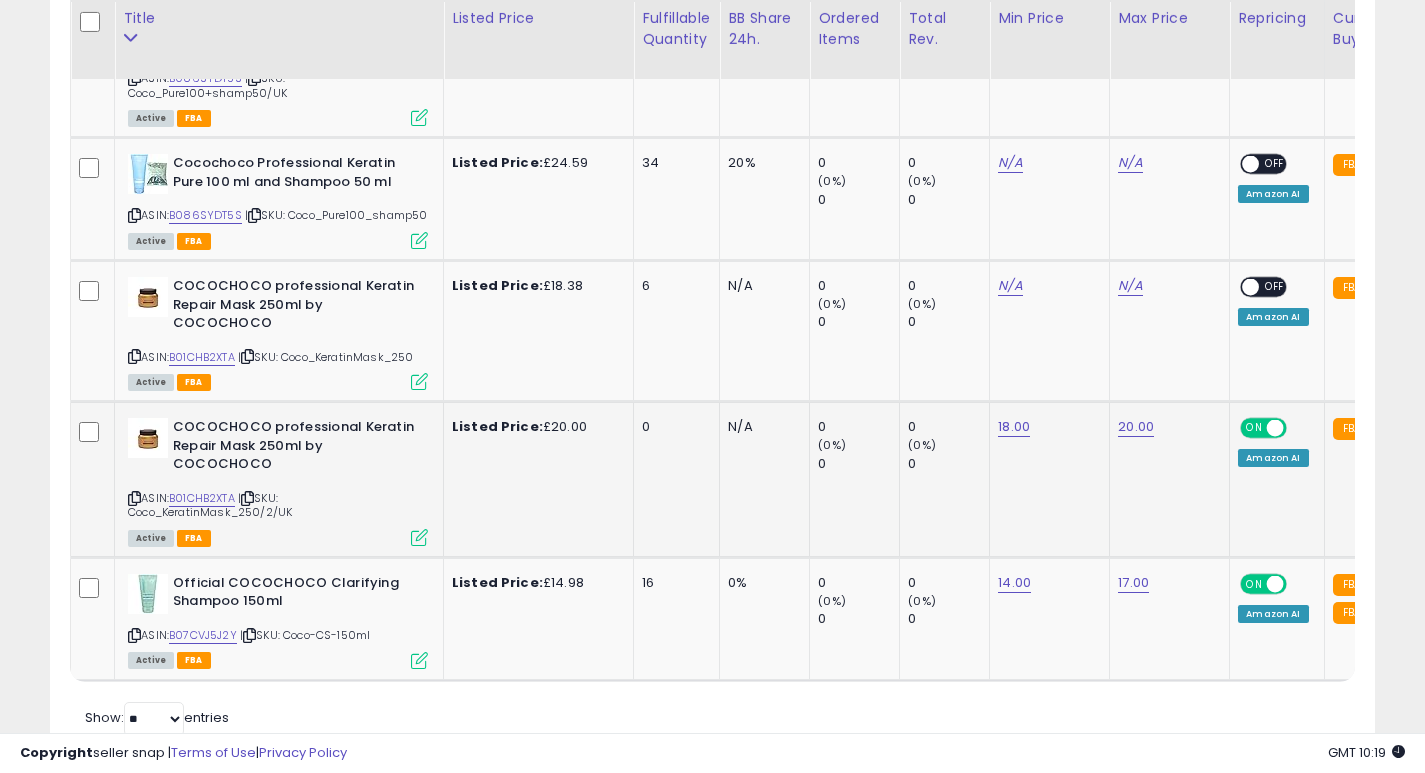 scroll, scrollTop: 2481, scrollLeft: 0, axis: vertical 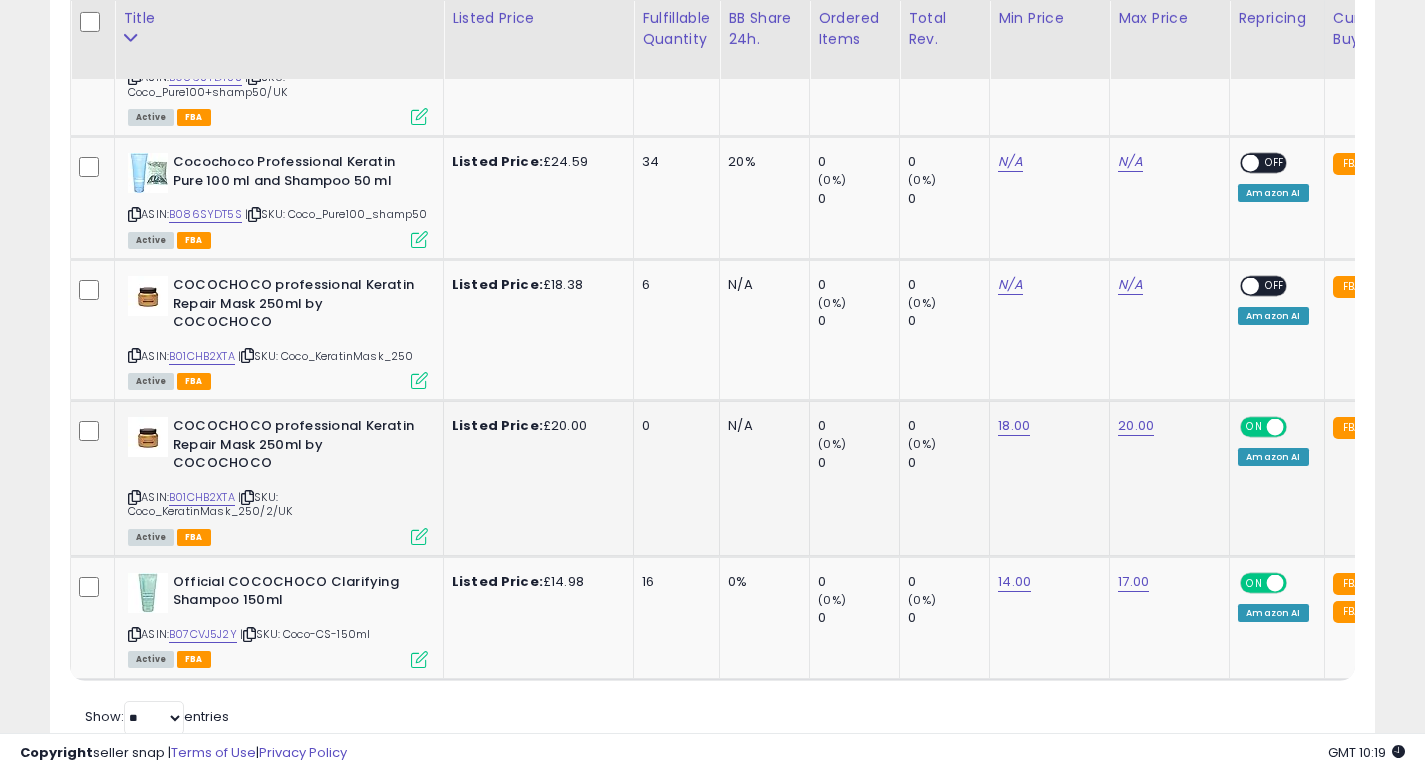 click on "0     (0%)   0" 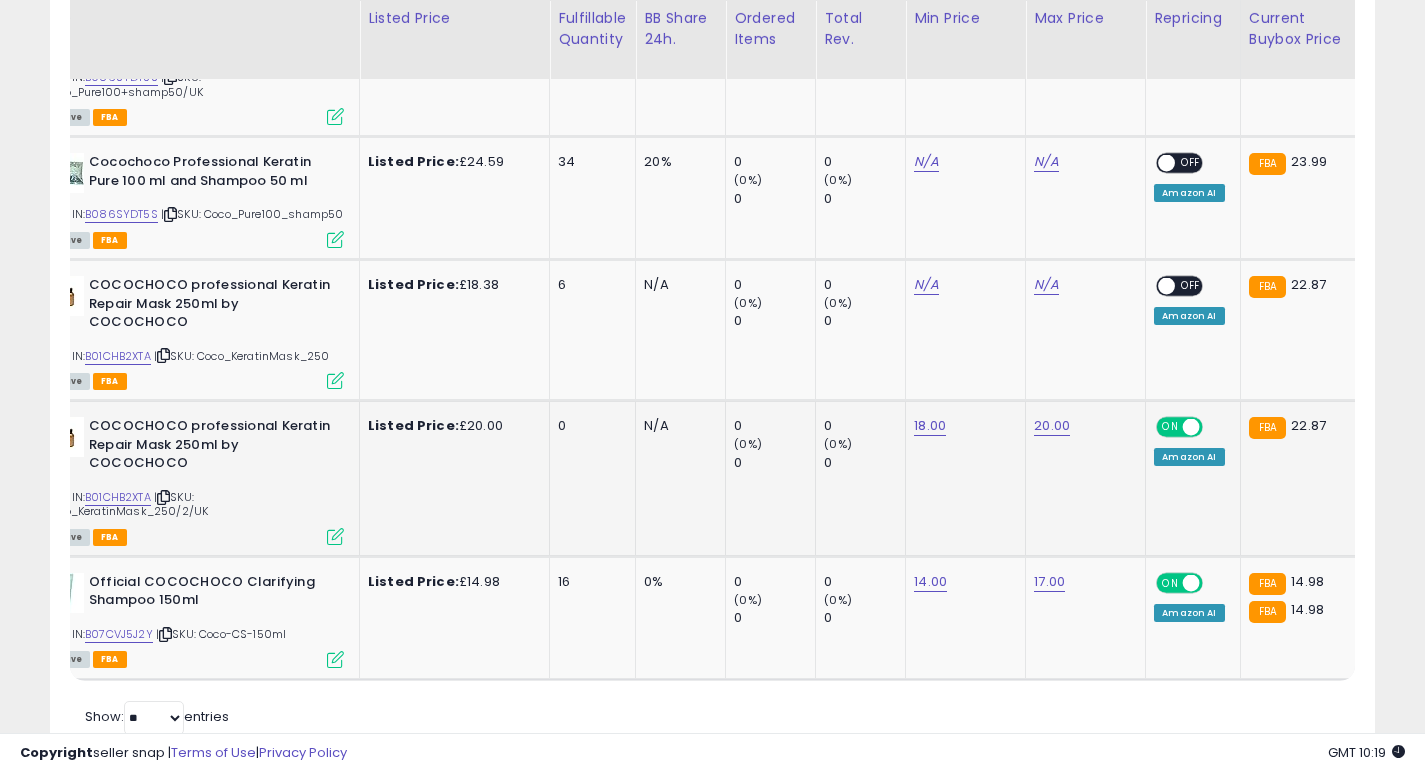 scroll, scrollTop: 0, scrollLeft: 85, axis: horizontal 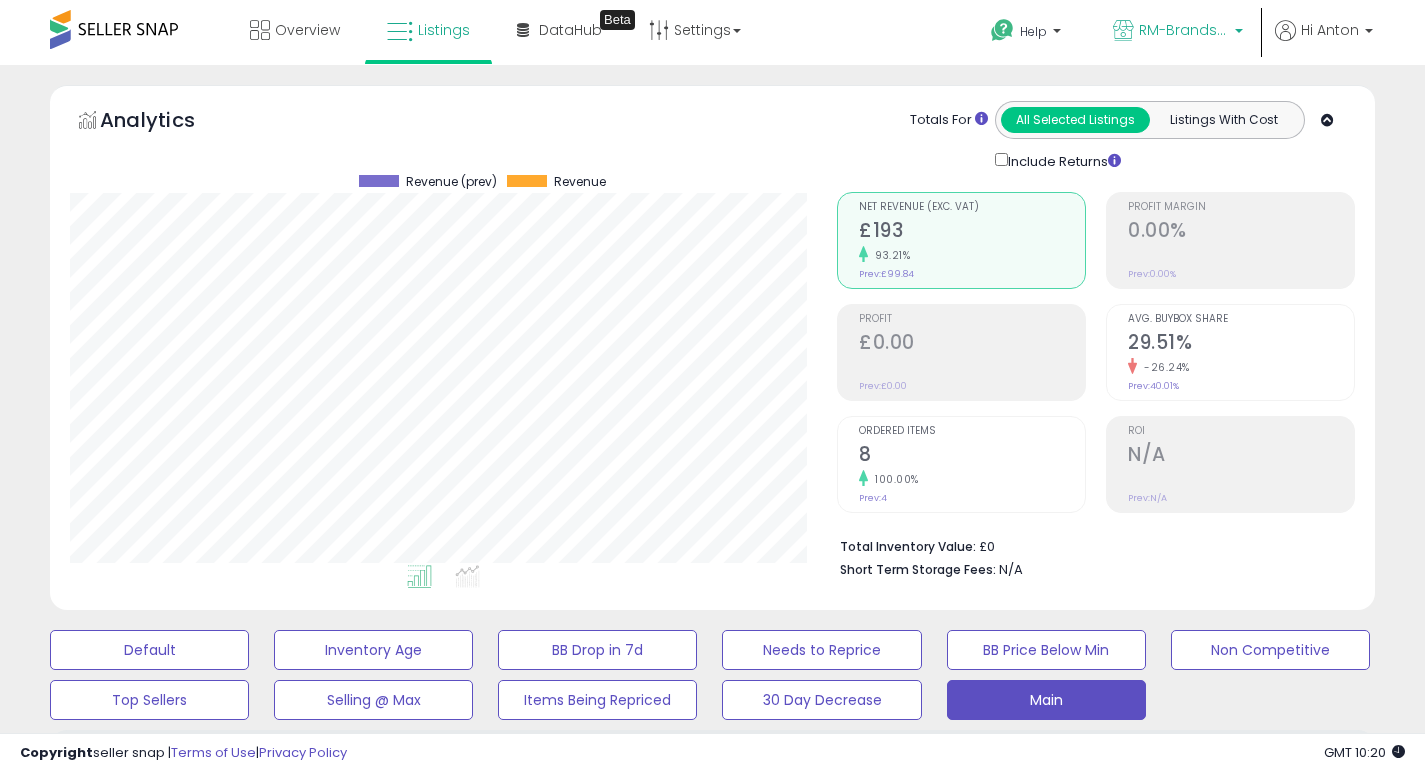 click on "RM-Brands (UK)" at bounding box center (1184, 30) 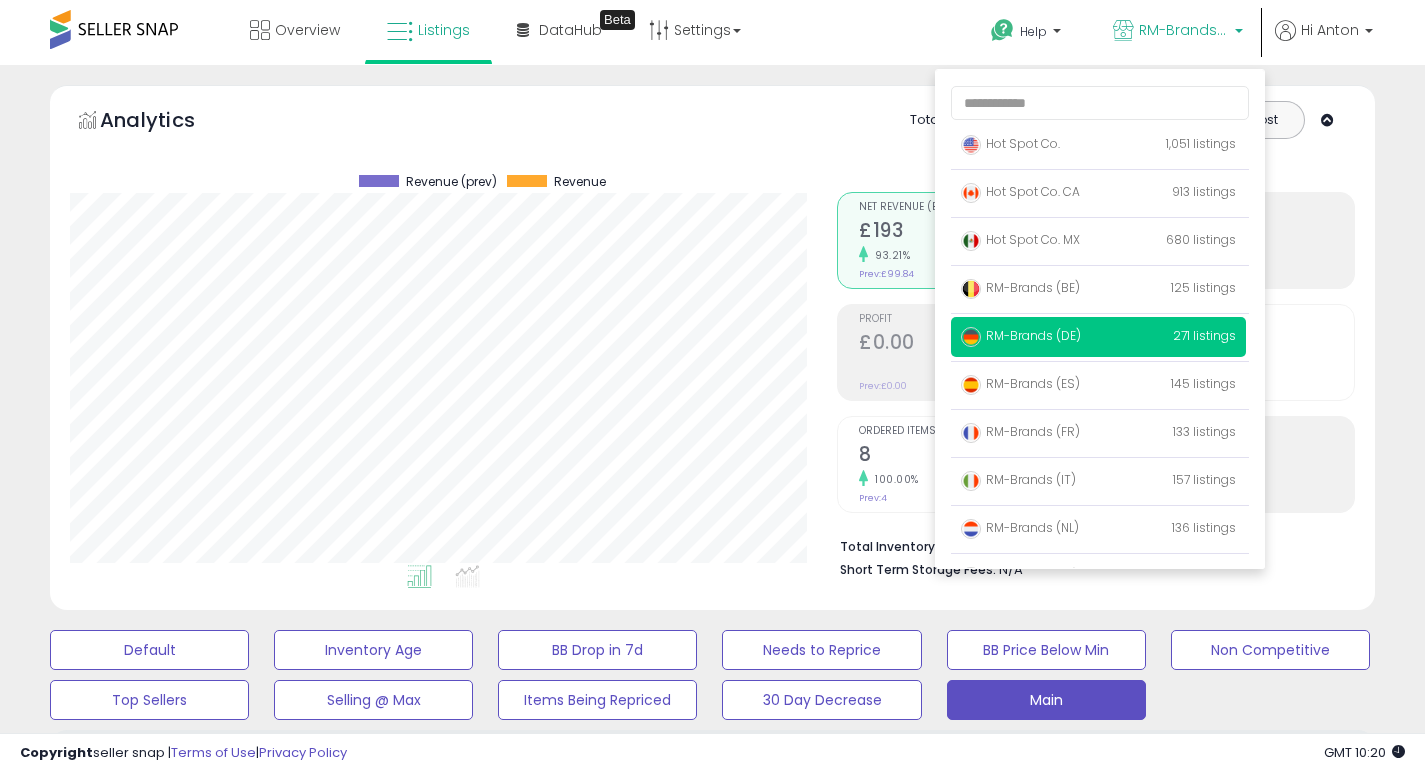 click on "RM-Brands (DE)" at bounding box center (1021, 335) 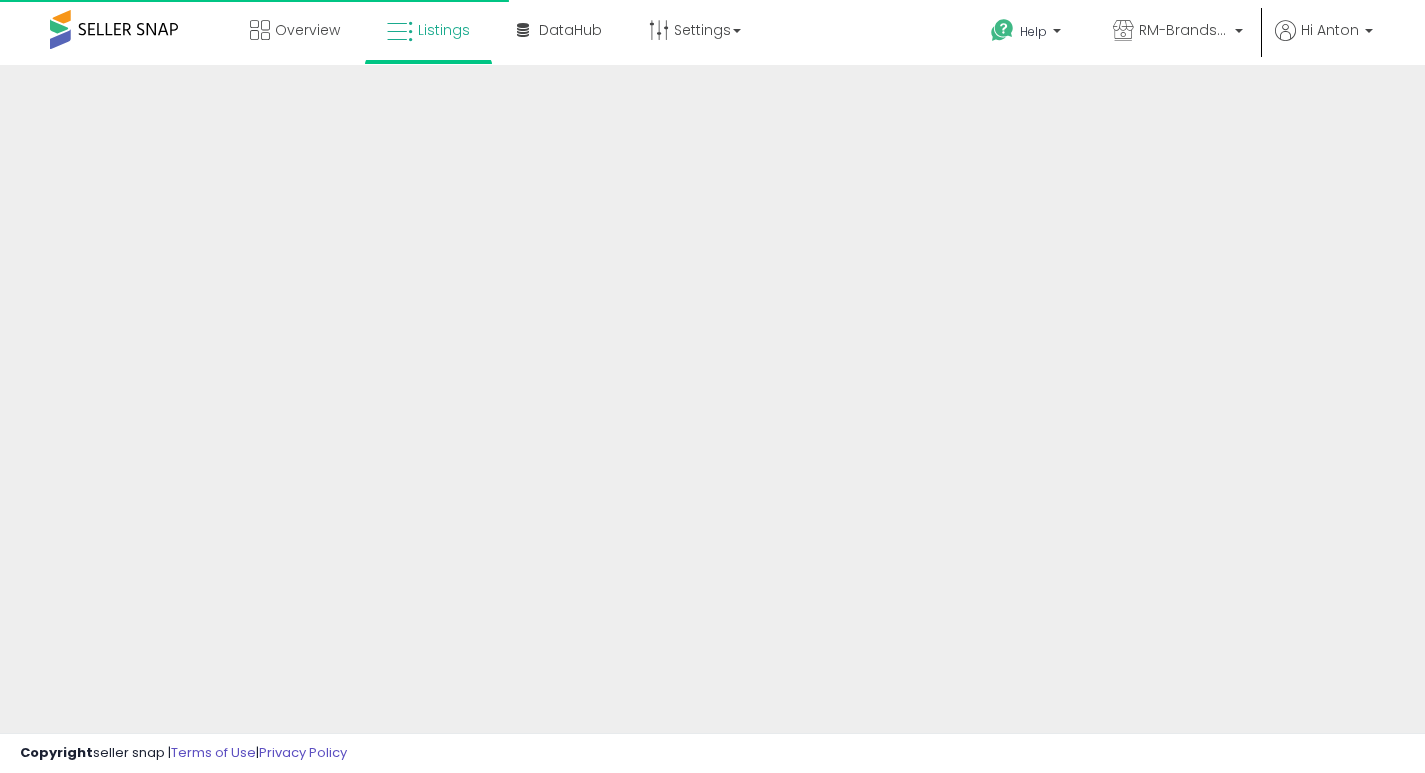 scroll, scrollTop: 0, scrollLeft: 0, axis: both 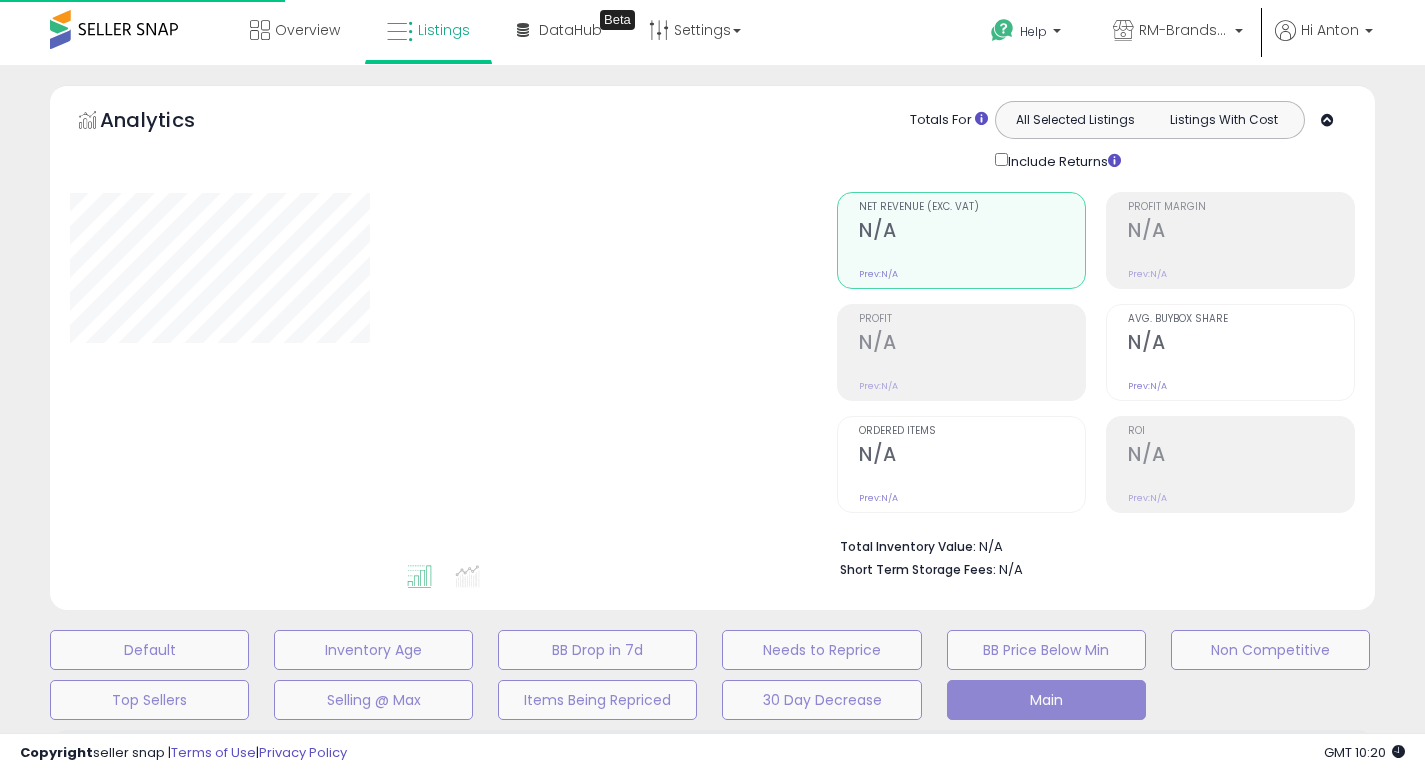 type on "****" 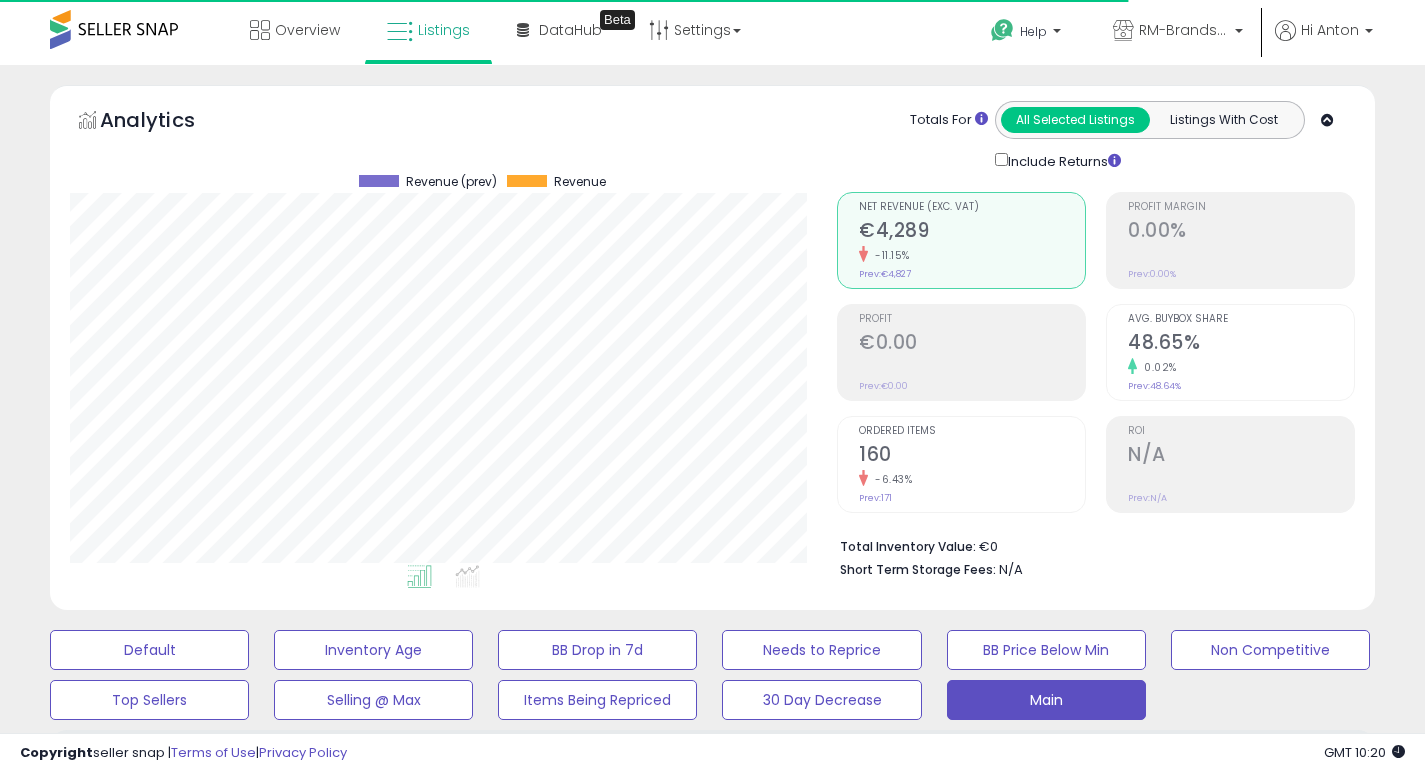 scroll, scrollTop: 999590, scrollLeft: 999233, axis: both 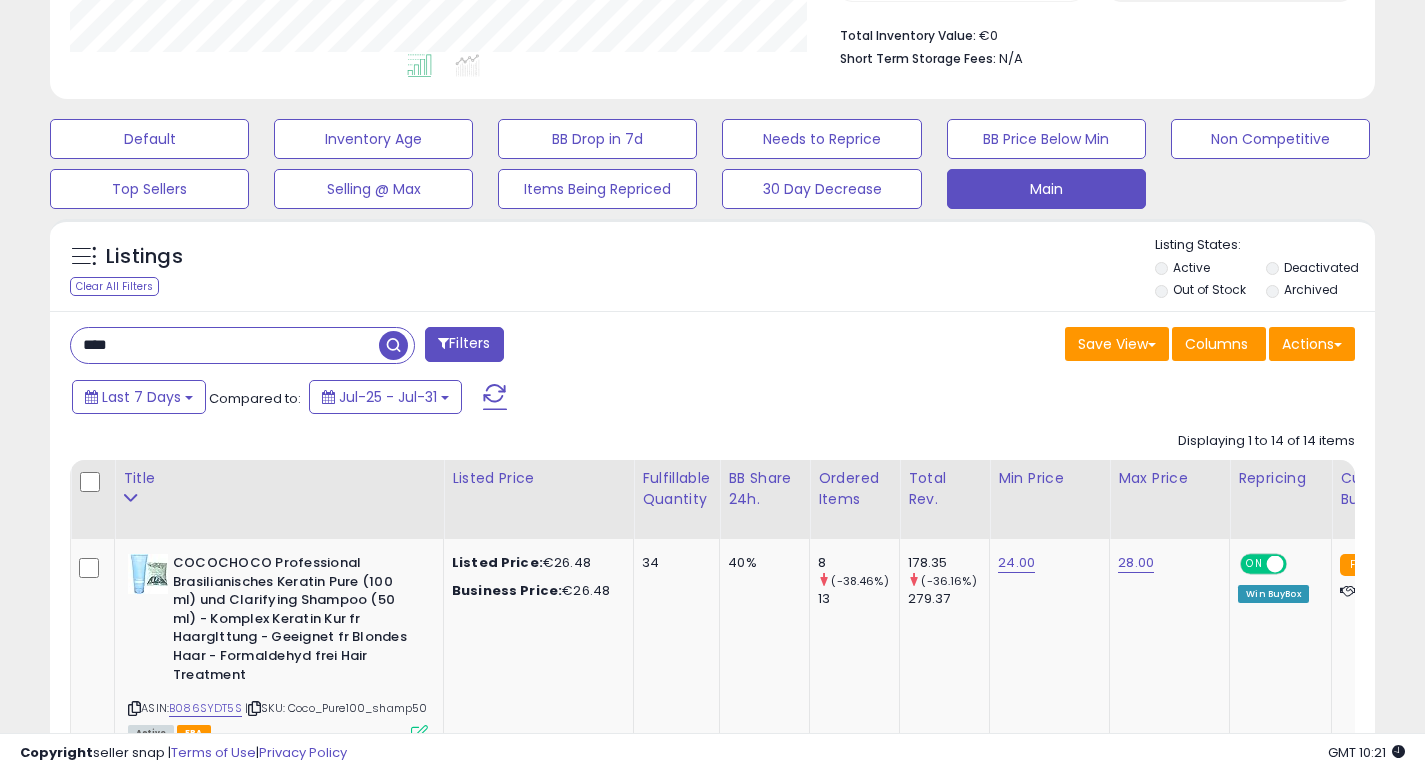 click on "****" at bounding box center (225, 345) 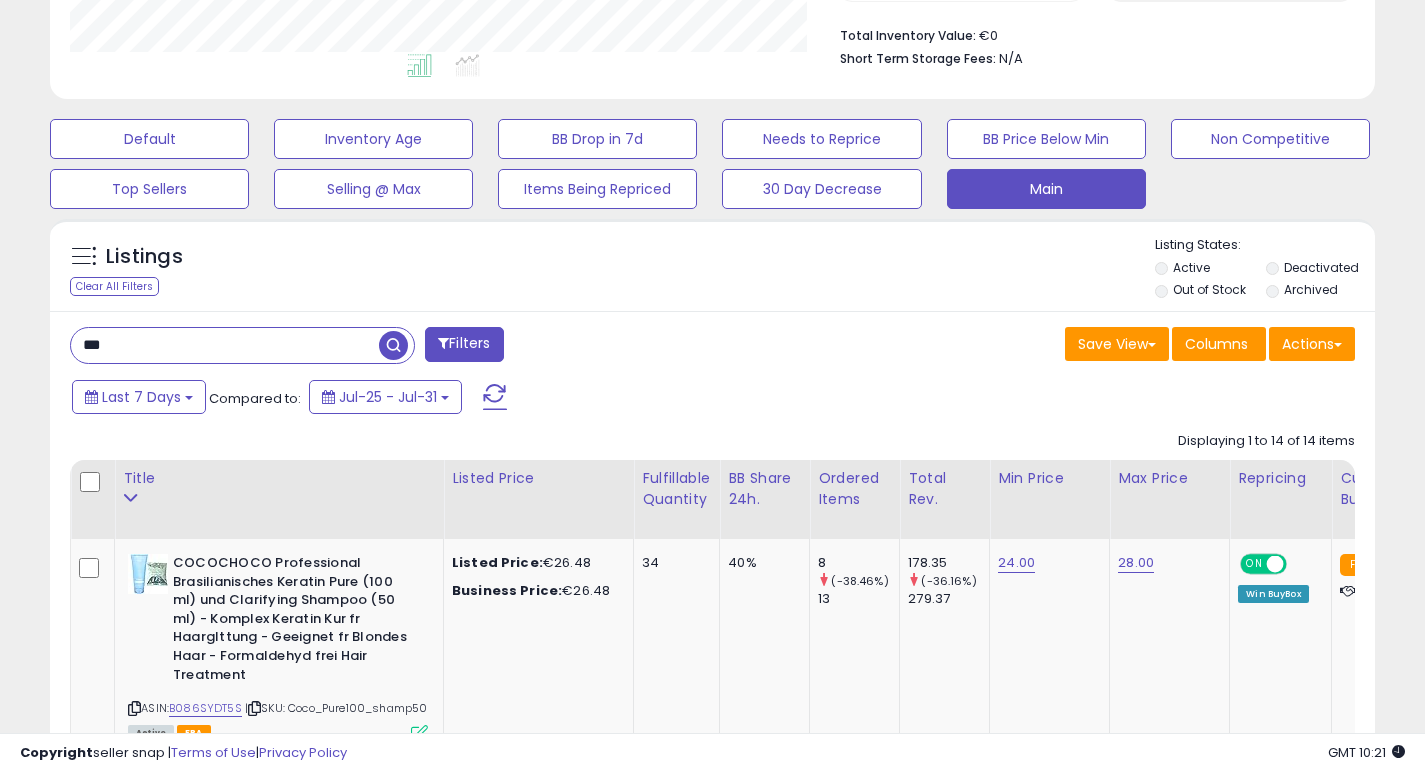 click at bounding box center (393, 345) 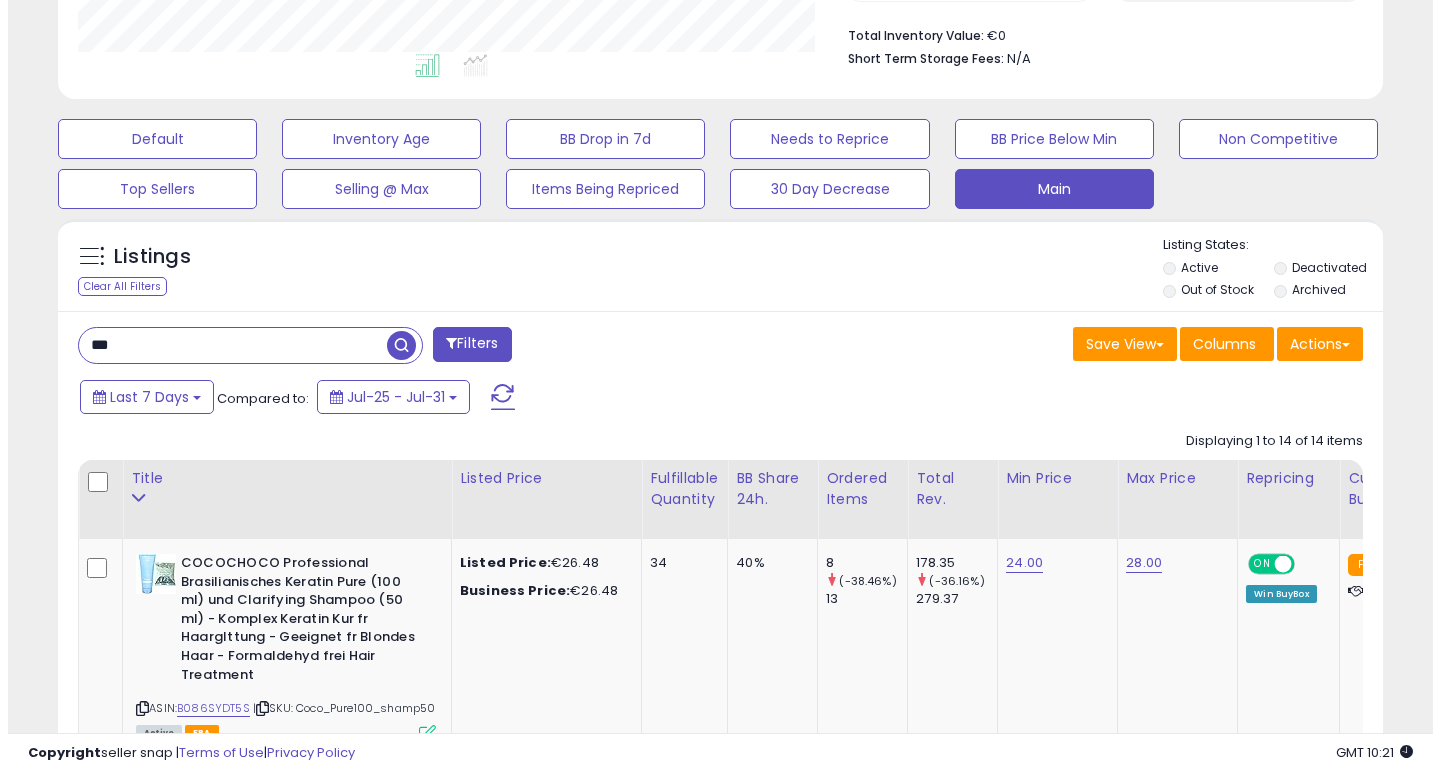 scroll, scrollTop: 447, scrollLeft: 0, axis: vertical 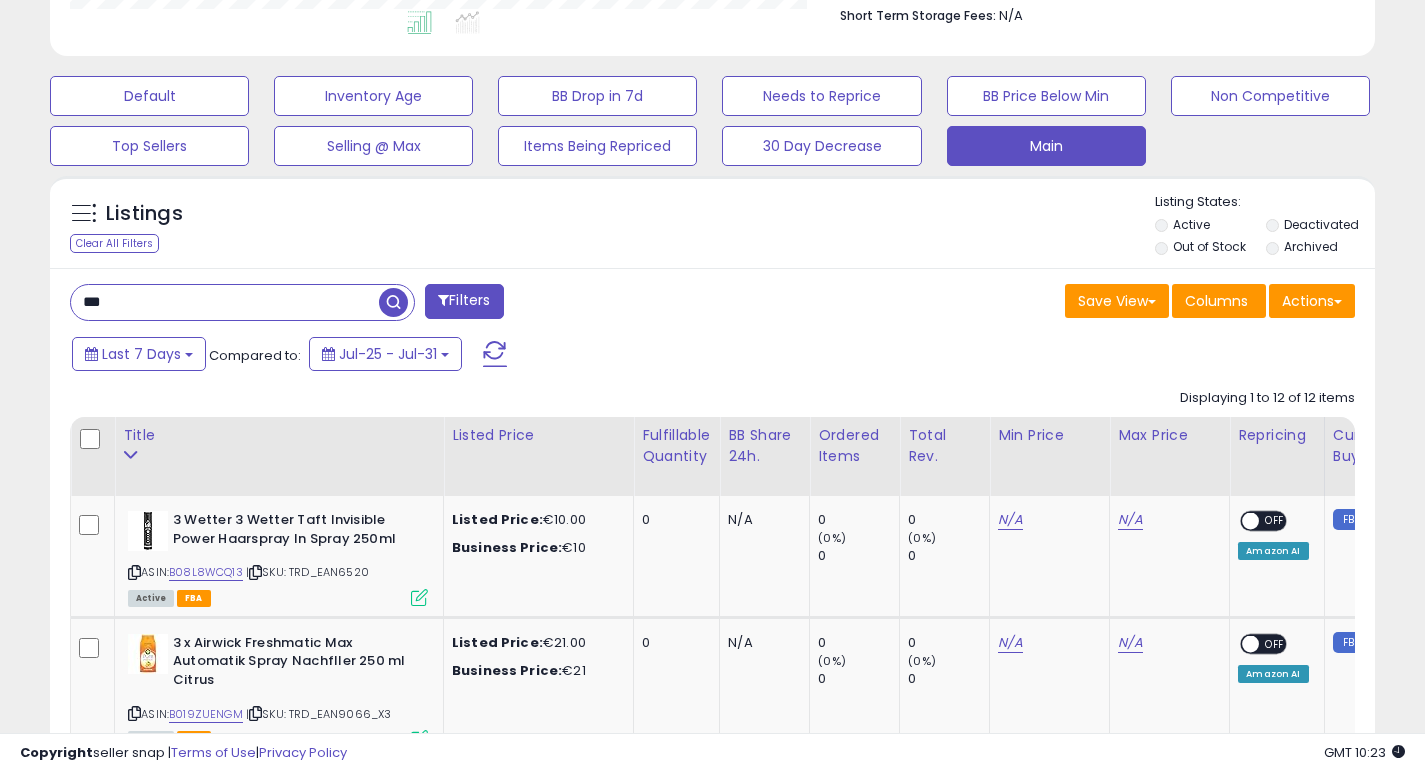 click on "***" at bounding box center [225, 302] 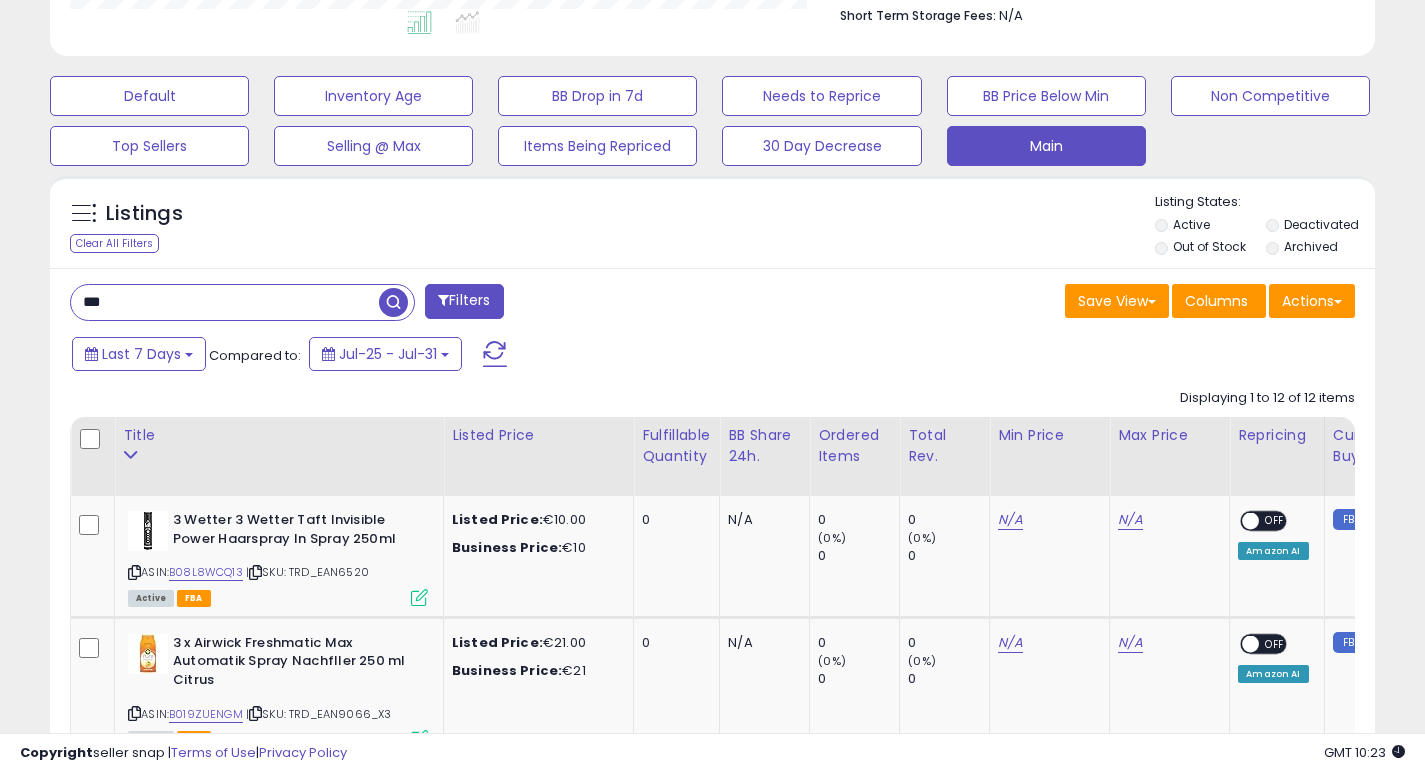 type on "***" 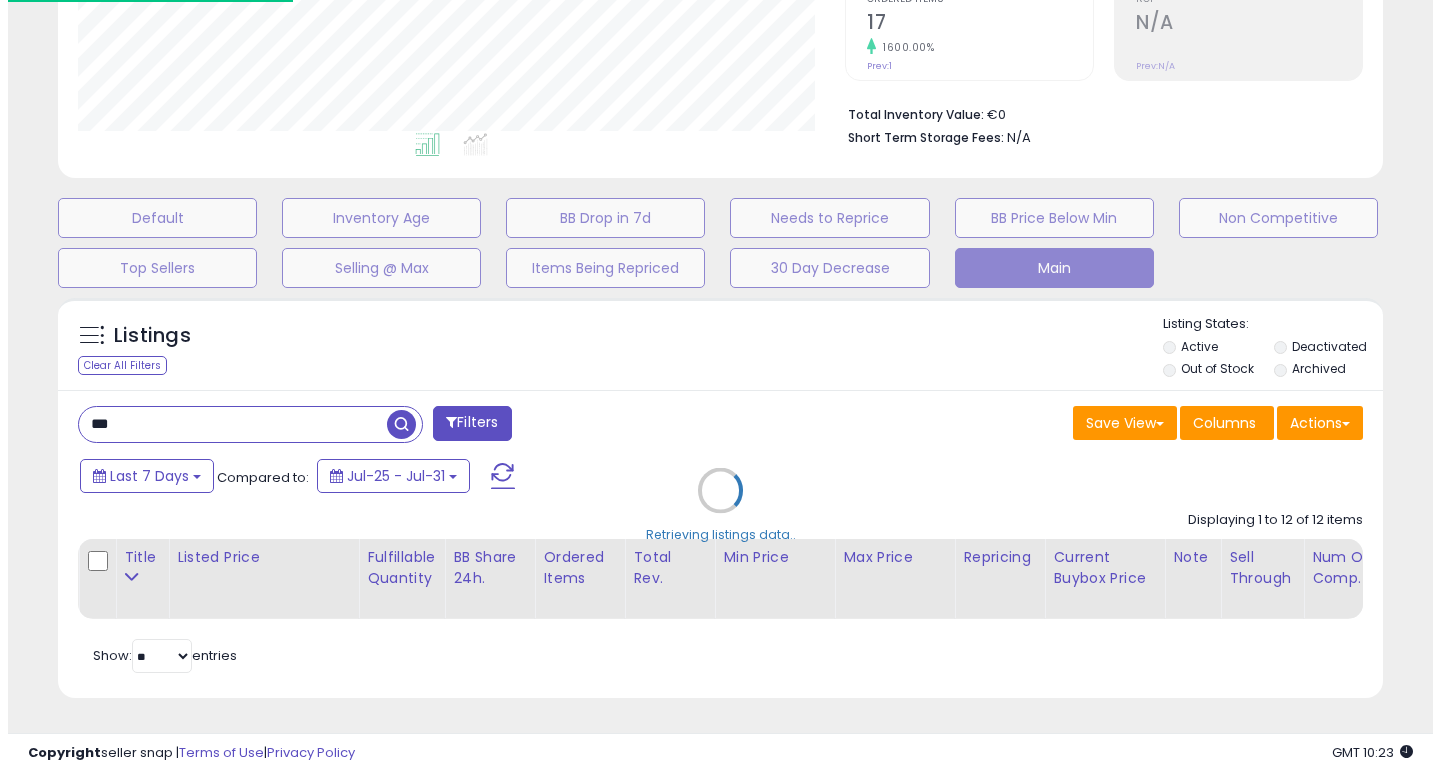scroll, scrollTop: 447, scrollLeft: 0, axis: vertical 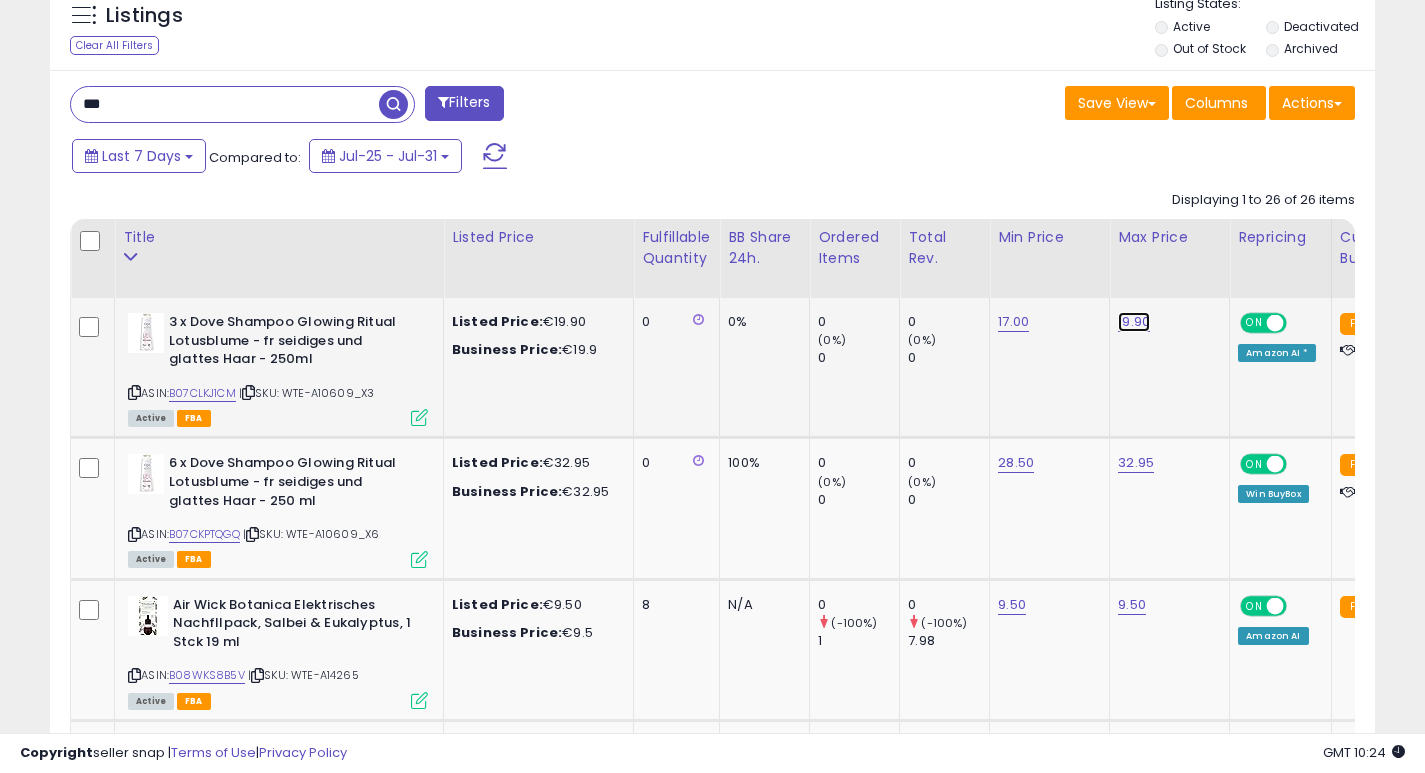 click on "19.90" at bounding box center (1134, 322) 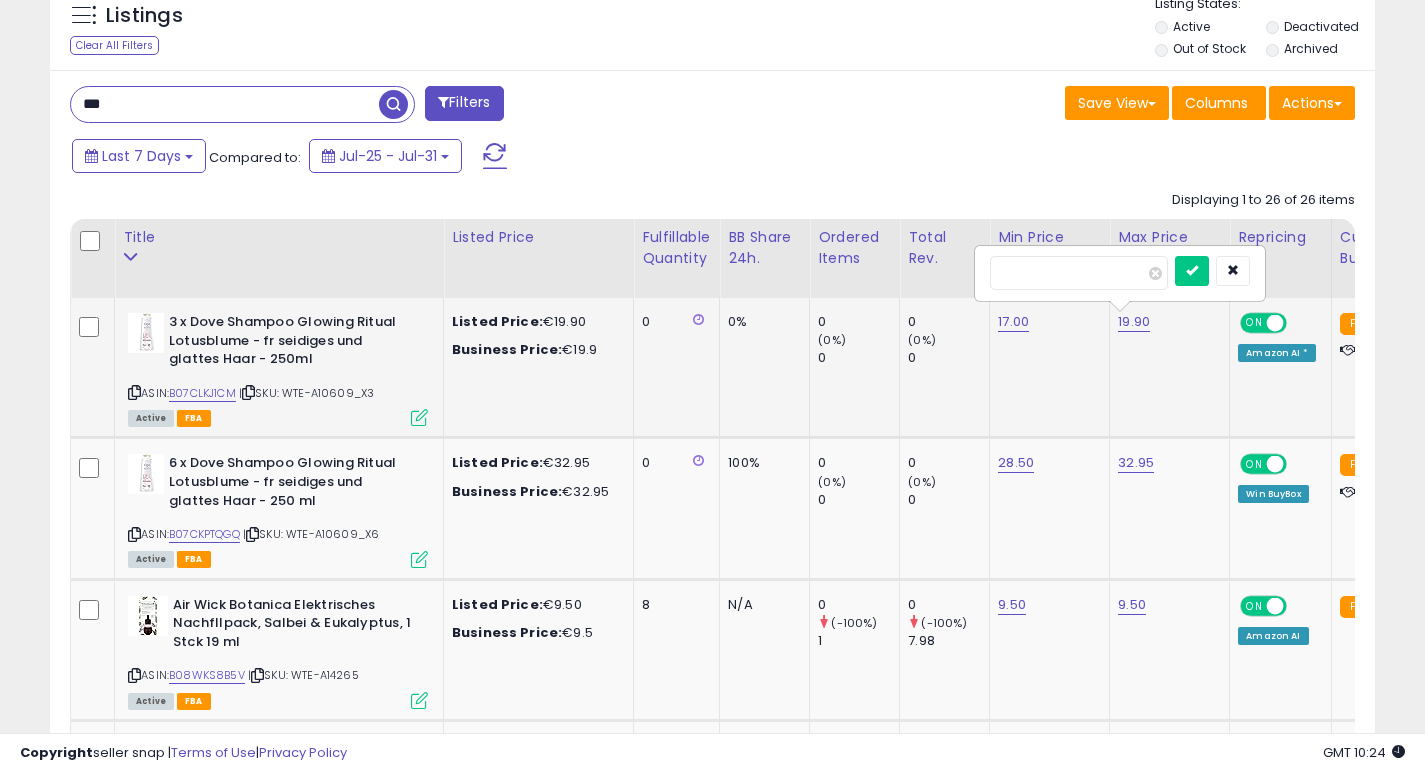 type on "*" 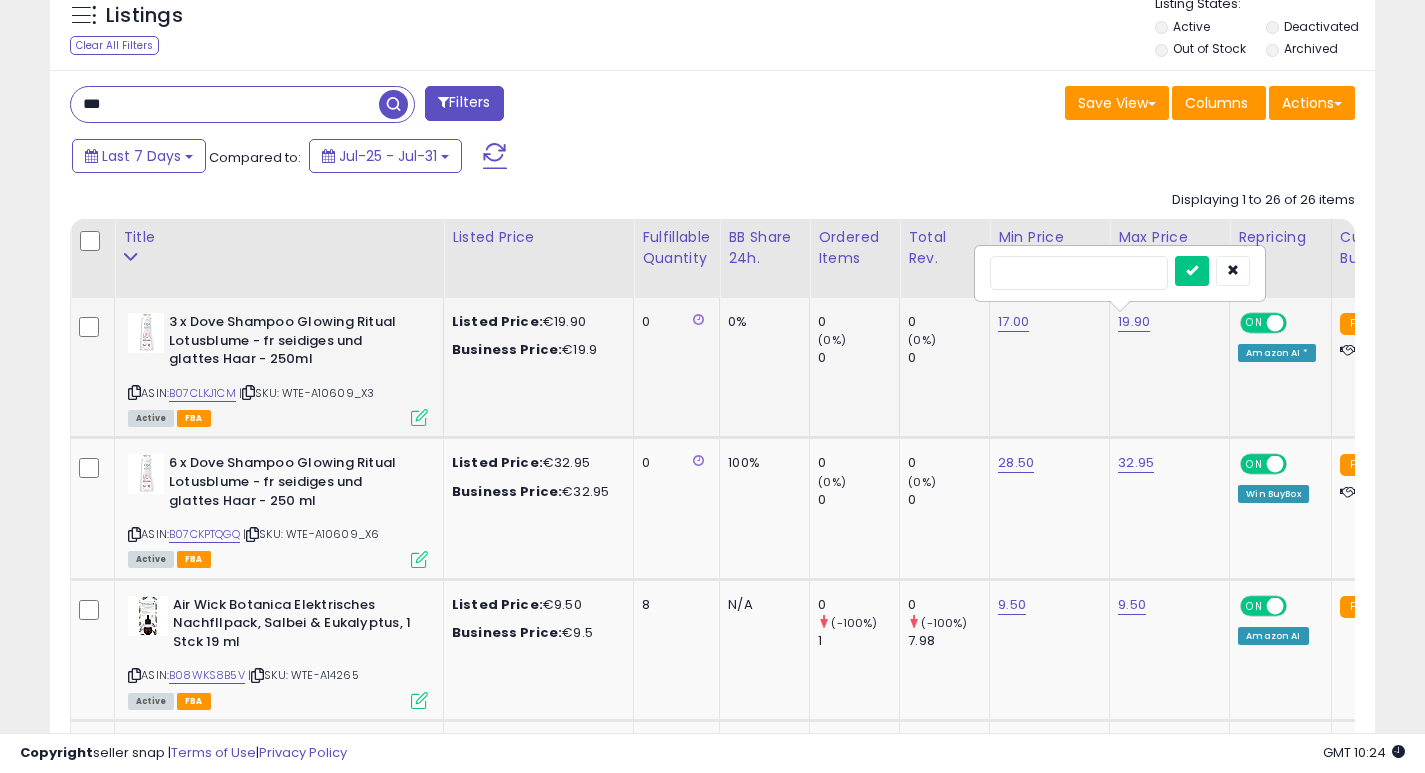 type on "**" 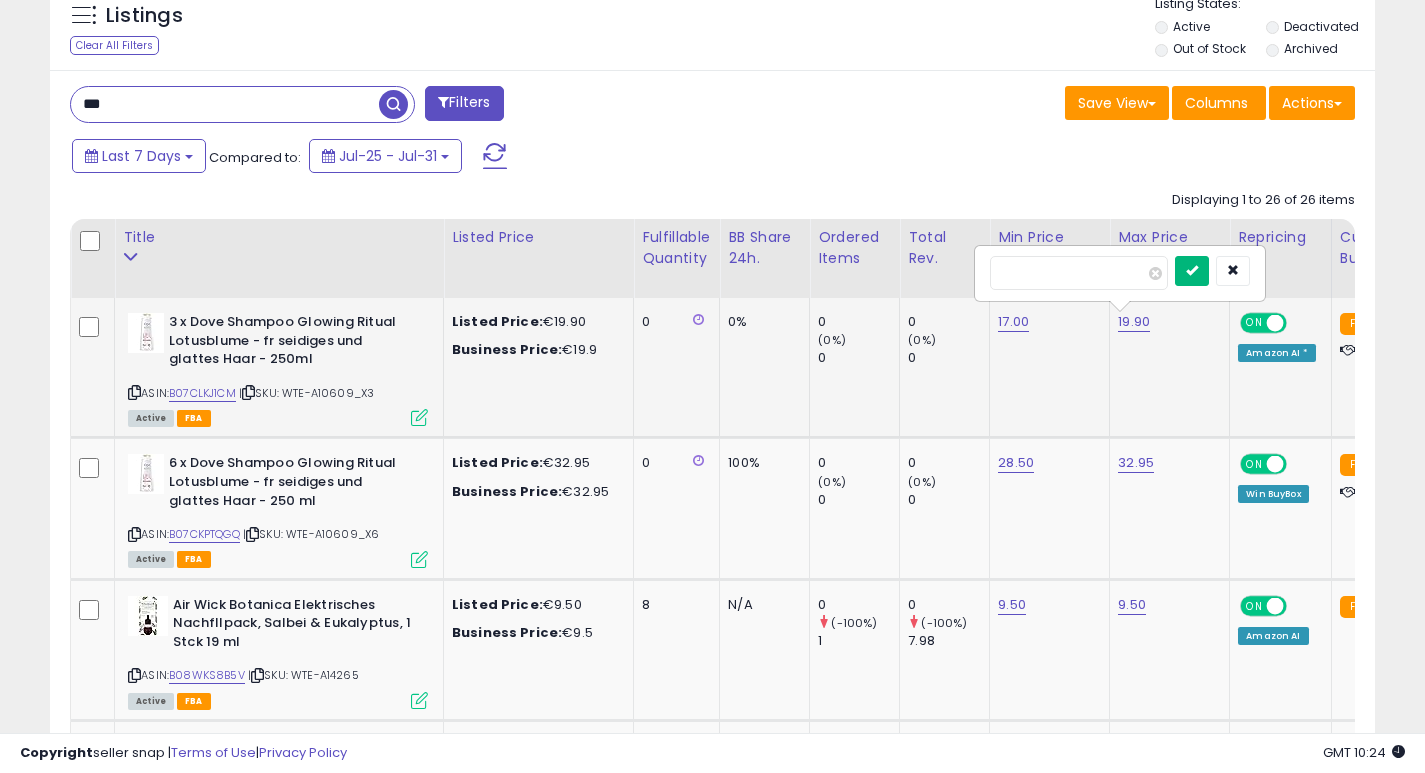 click at bounding box center (1192, 270) 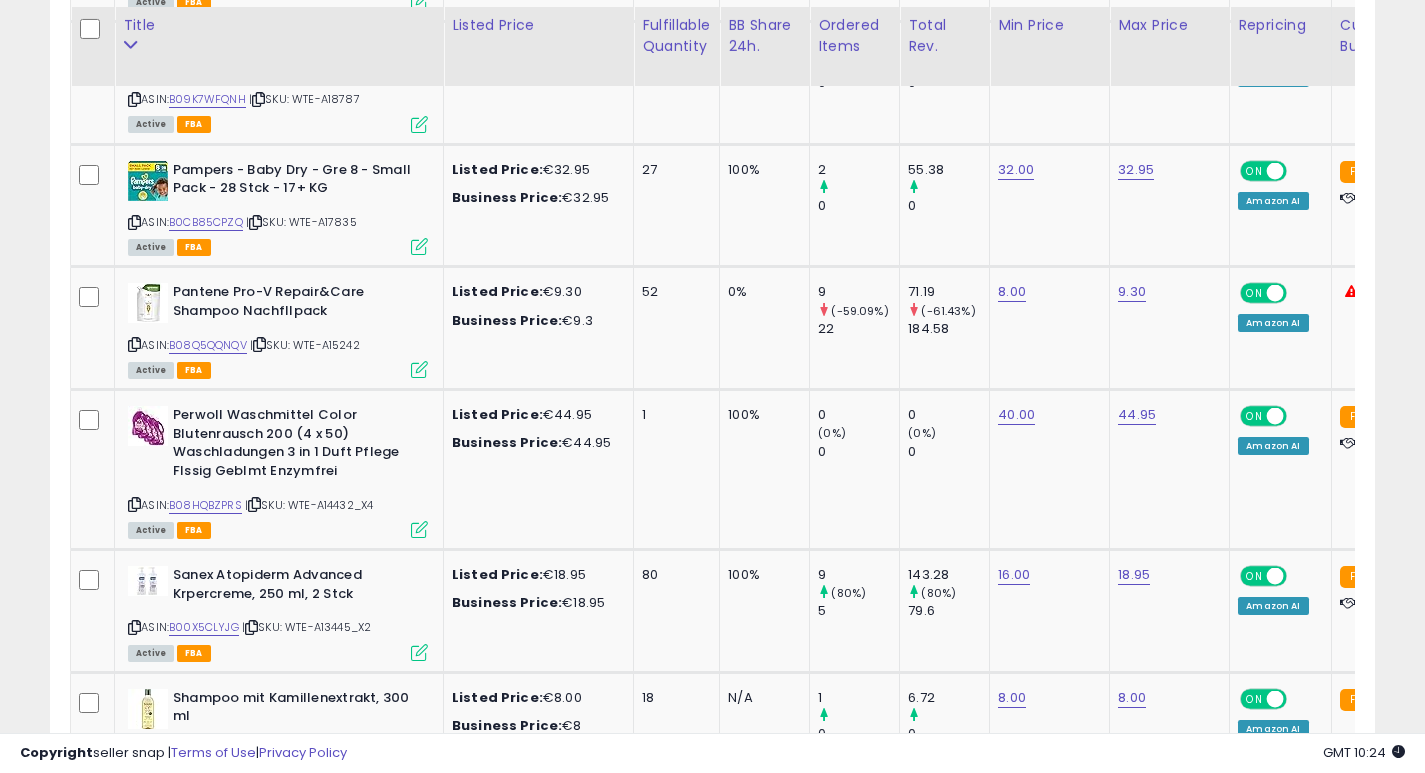 scroll, scrollTop: 2994, scrollLeft: 0, axis: vertical 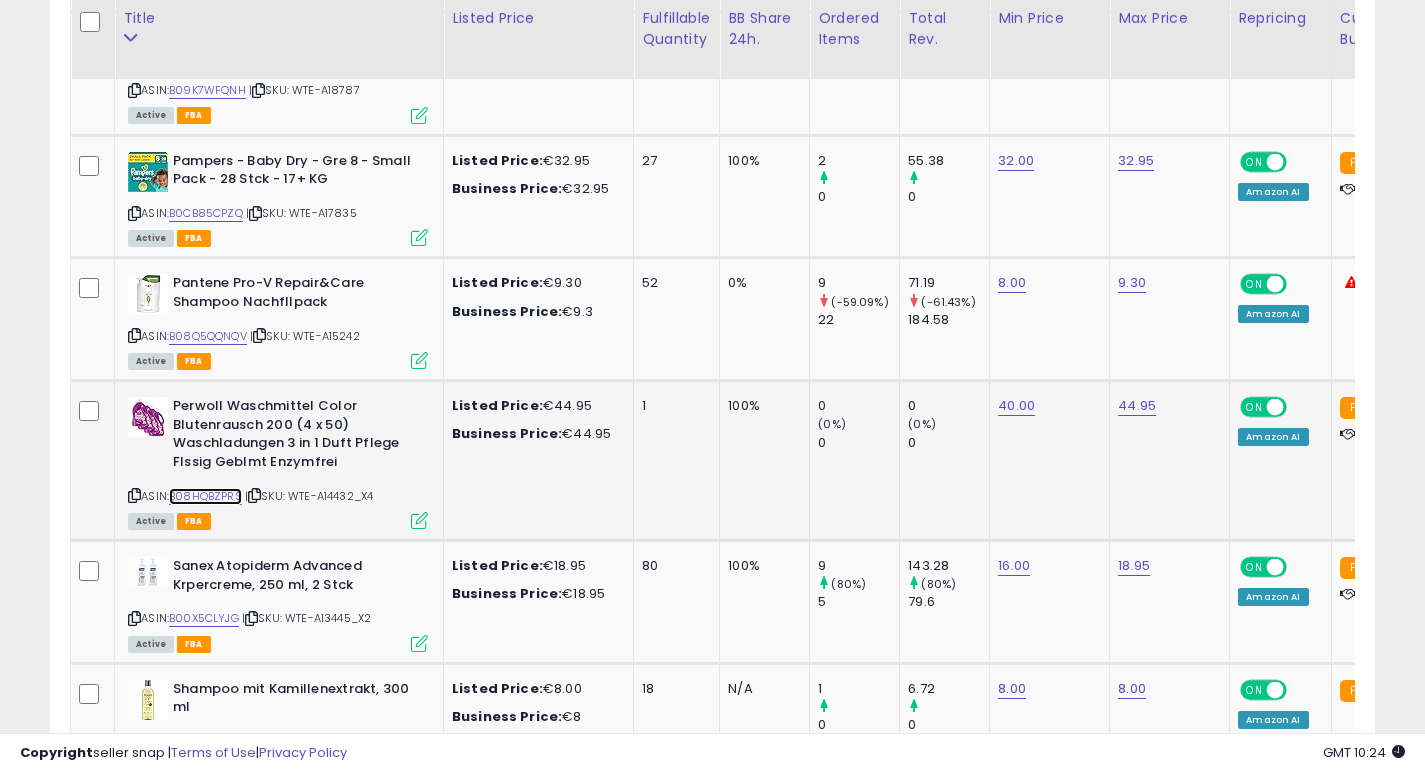 click on "B08HQBZPRS" at bounding box center [205, 496] 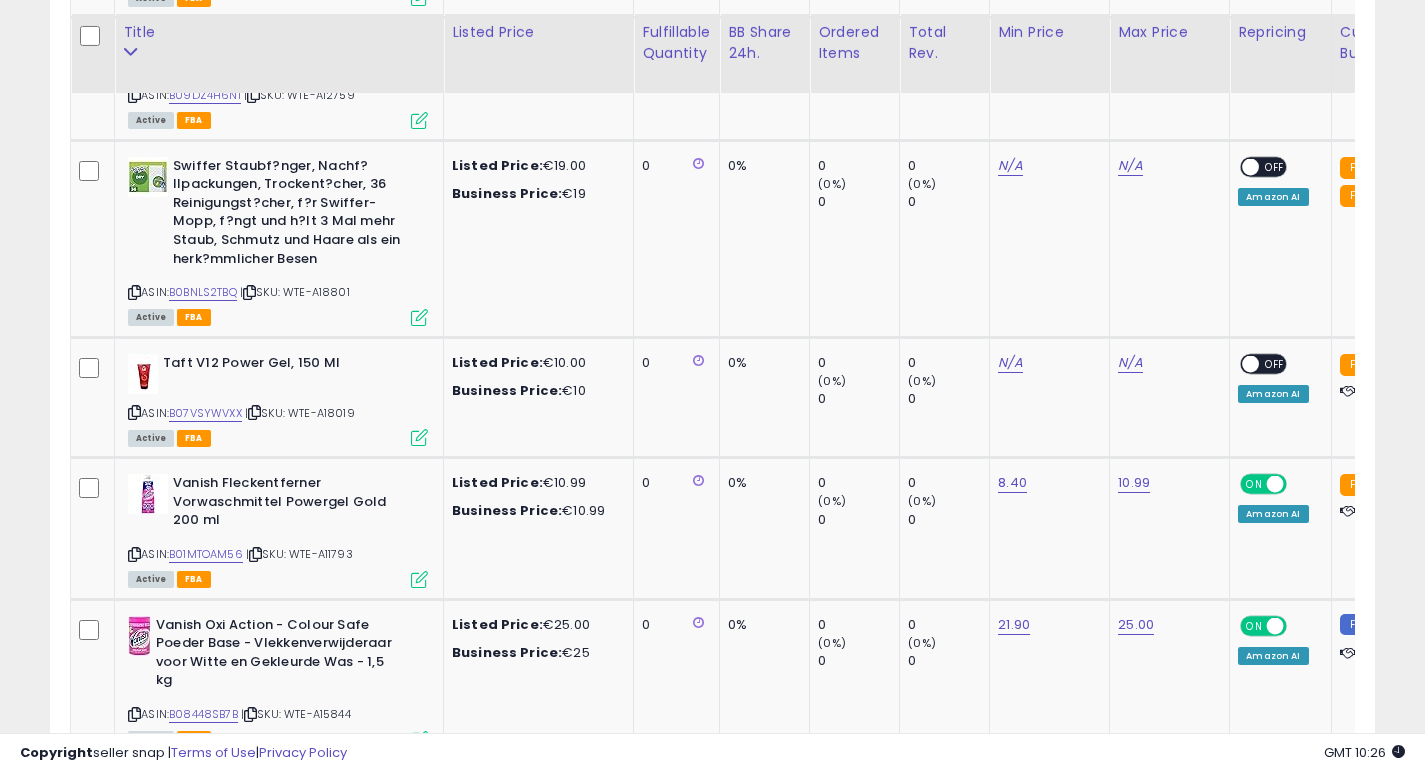 scroll, scrollTop: 3673, scrollLeft: 0, axis: vertical 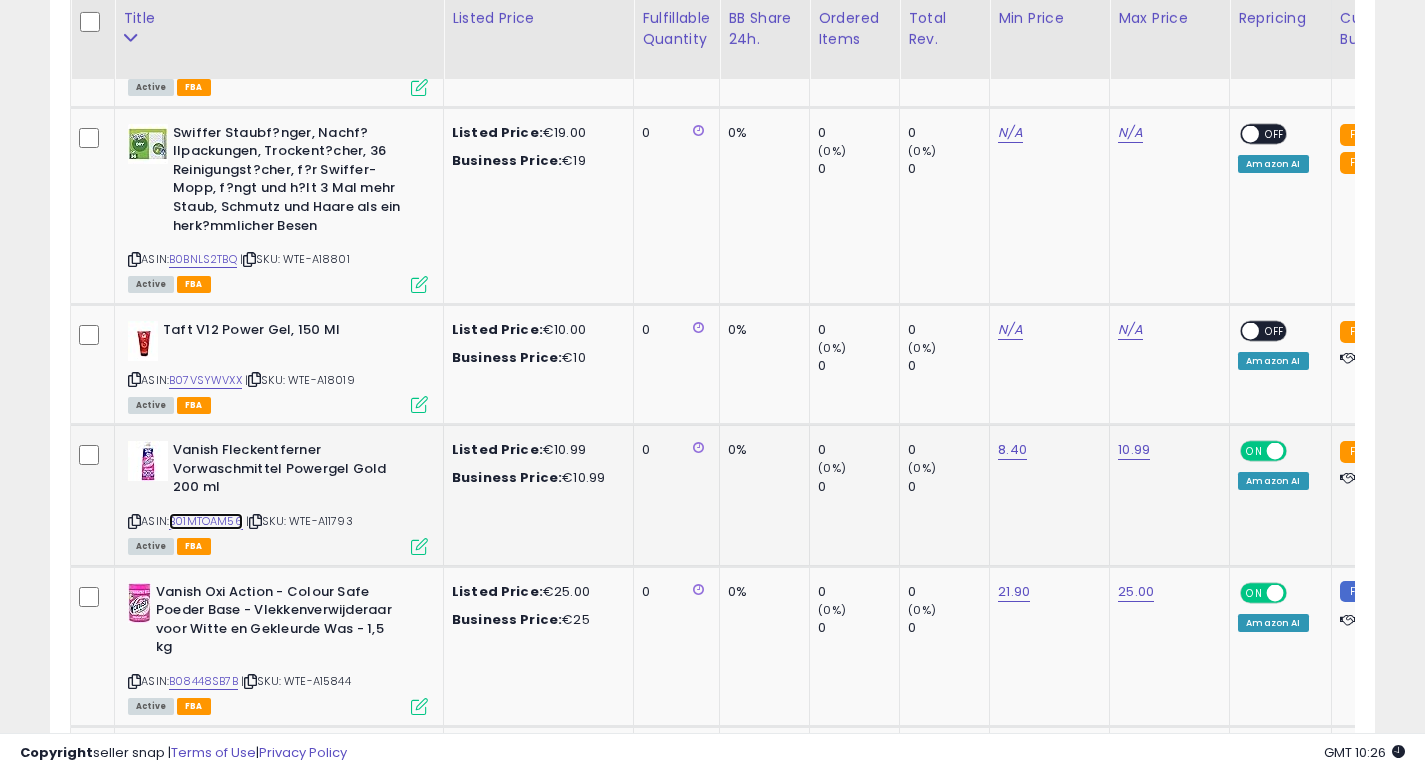 click on "B01MTOAM56" at bounding box center [206, 521] 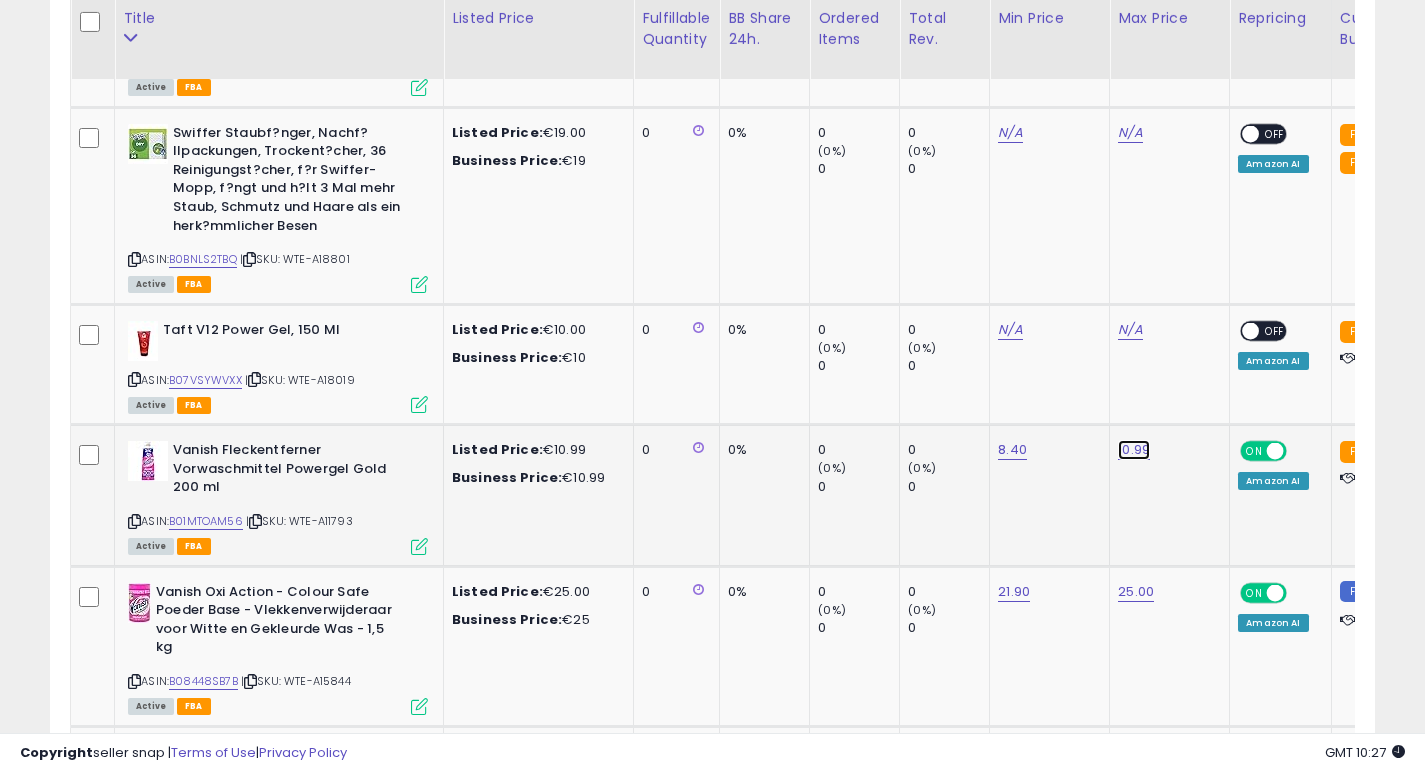 click on "10.99" at bounding box center (1136, -2599) 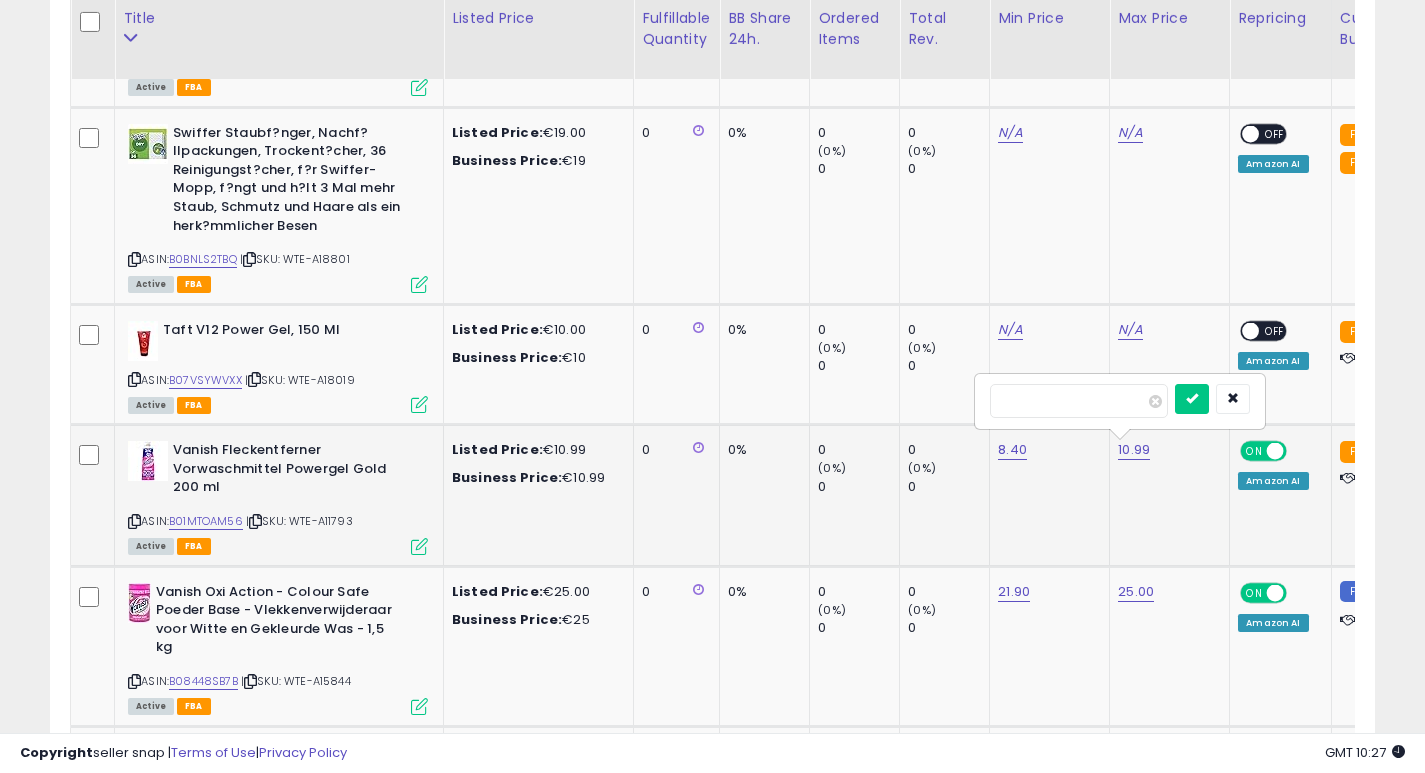 type on "*" 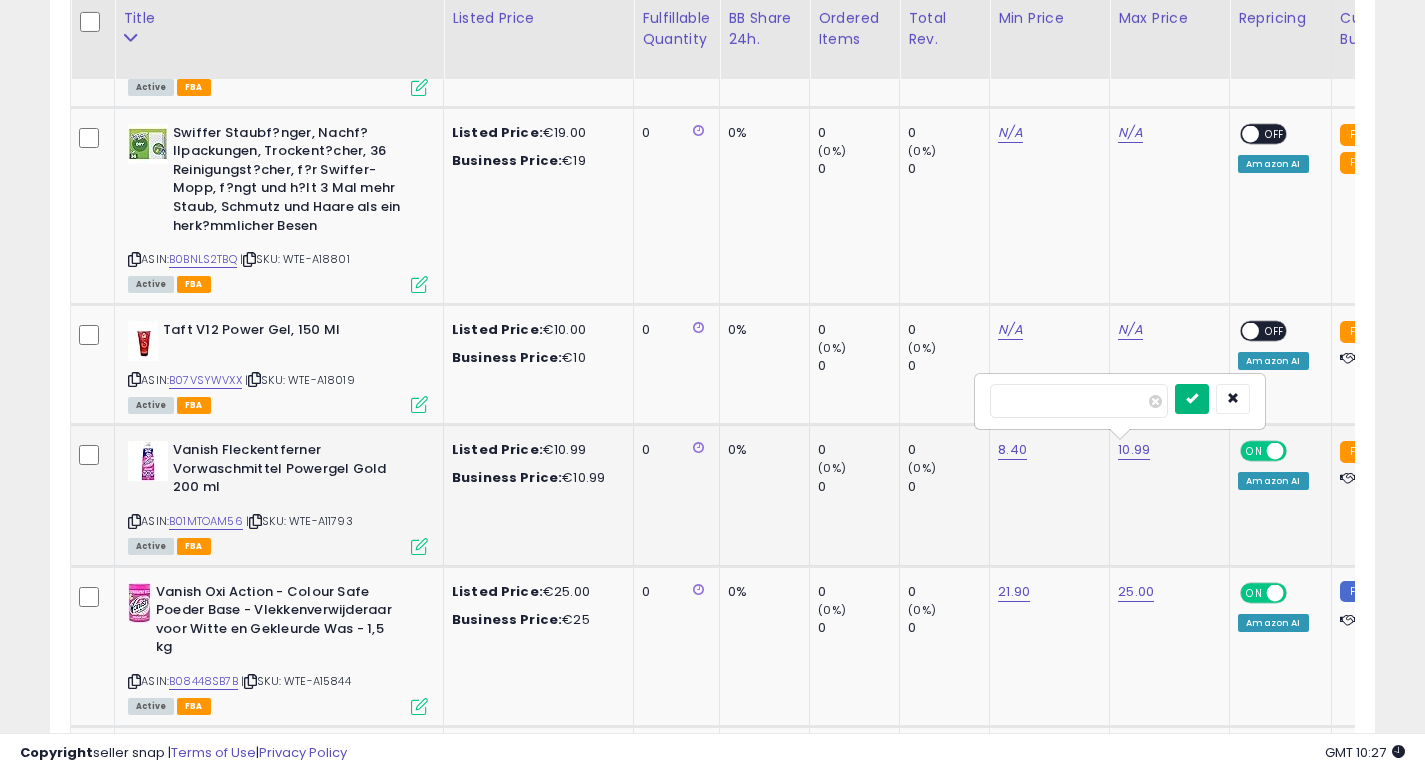 click at bounding box center (1192, 399) 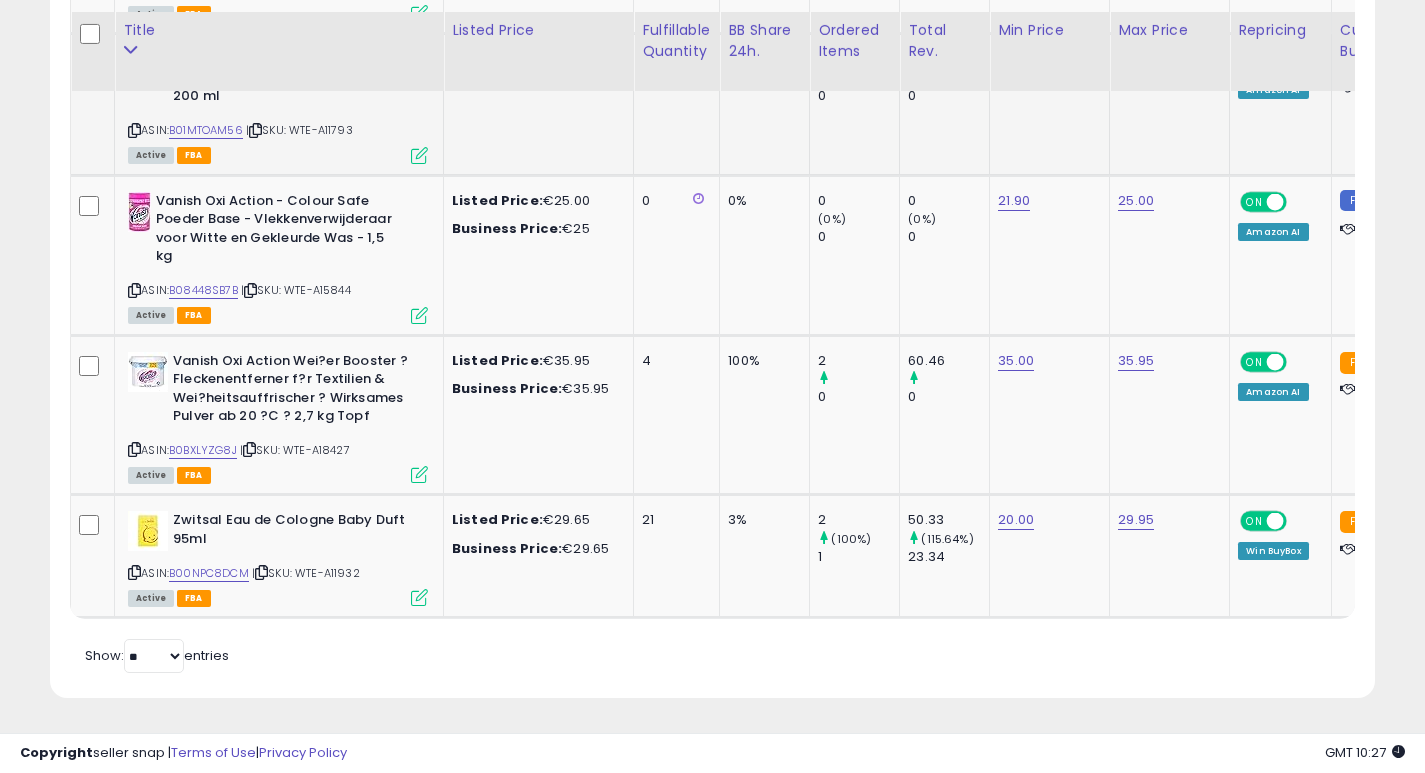 scroll, scrollTop: 4079, scrollLeft: 0, axis: vertical 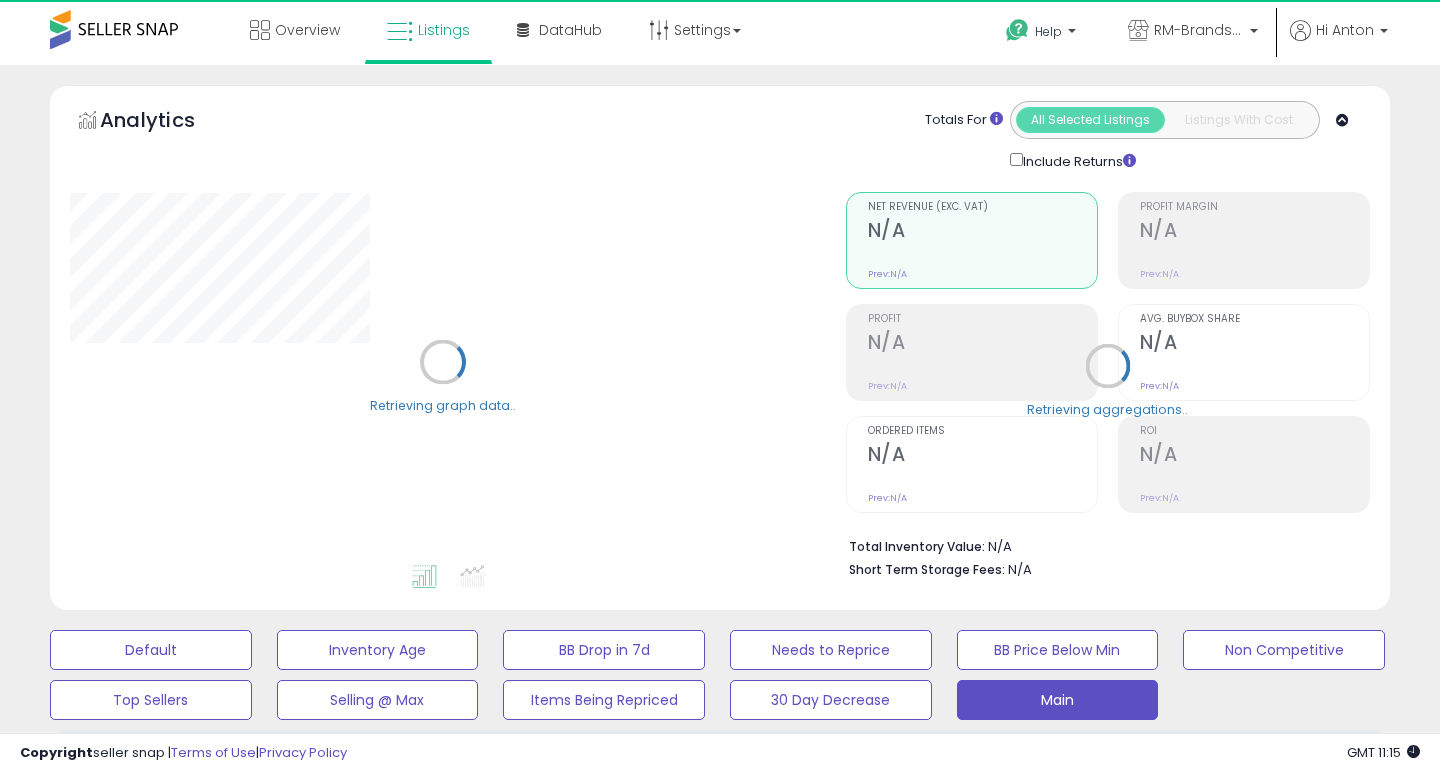 type on "***" 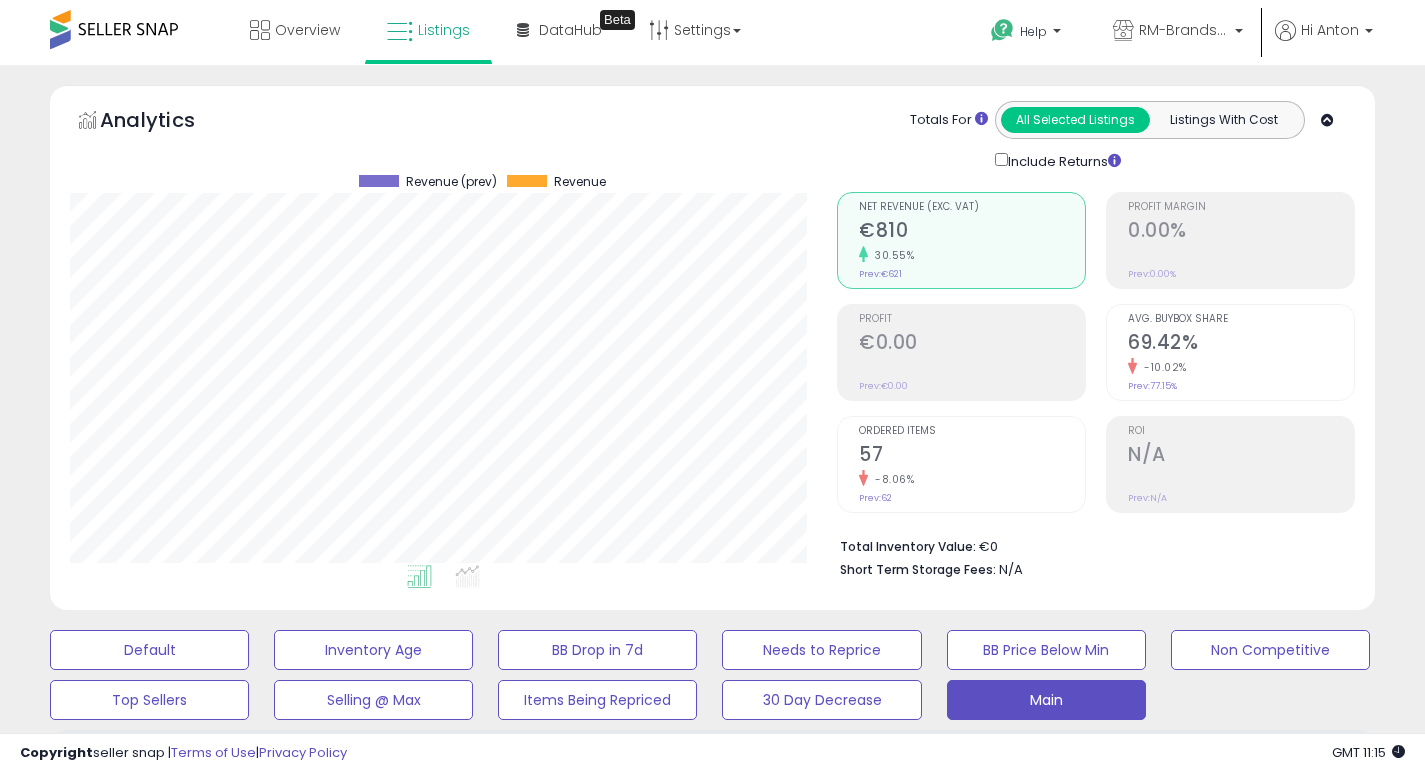 scroll, scrollTop: 999590, scrollLeft: 999233, axis: both 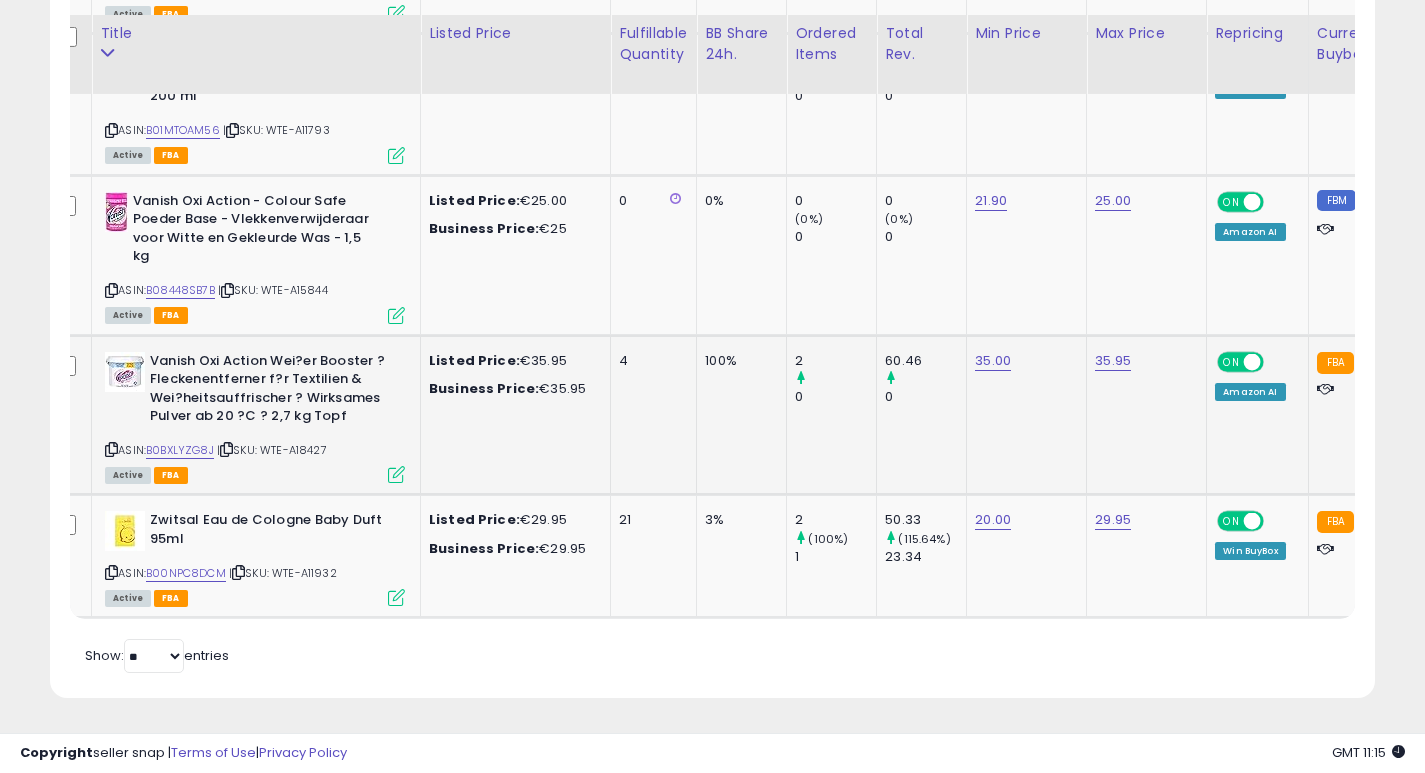 click on "100%" 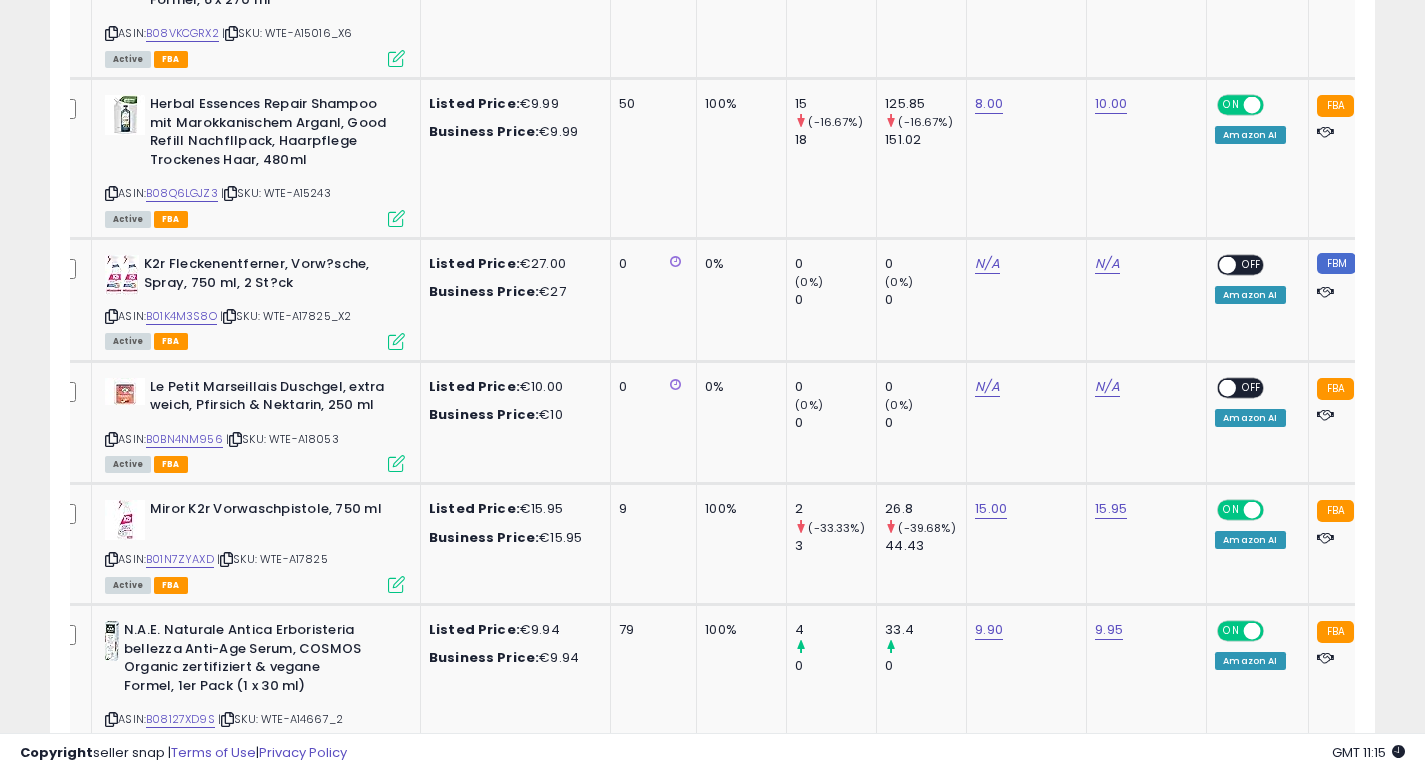 scroll, scrollTop: 0, scrollLeft: 0, axis: both 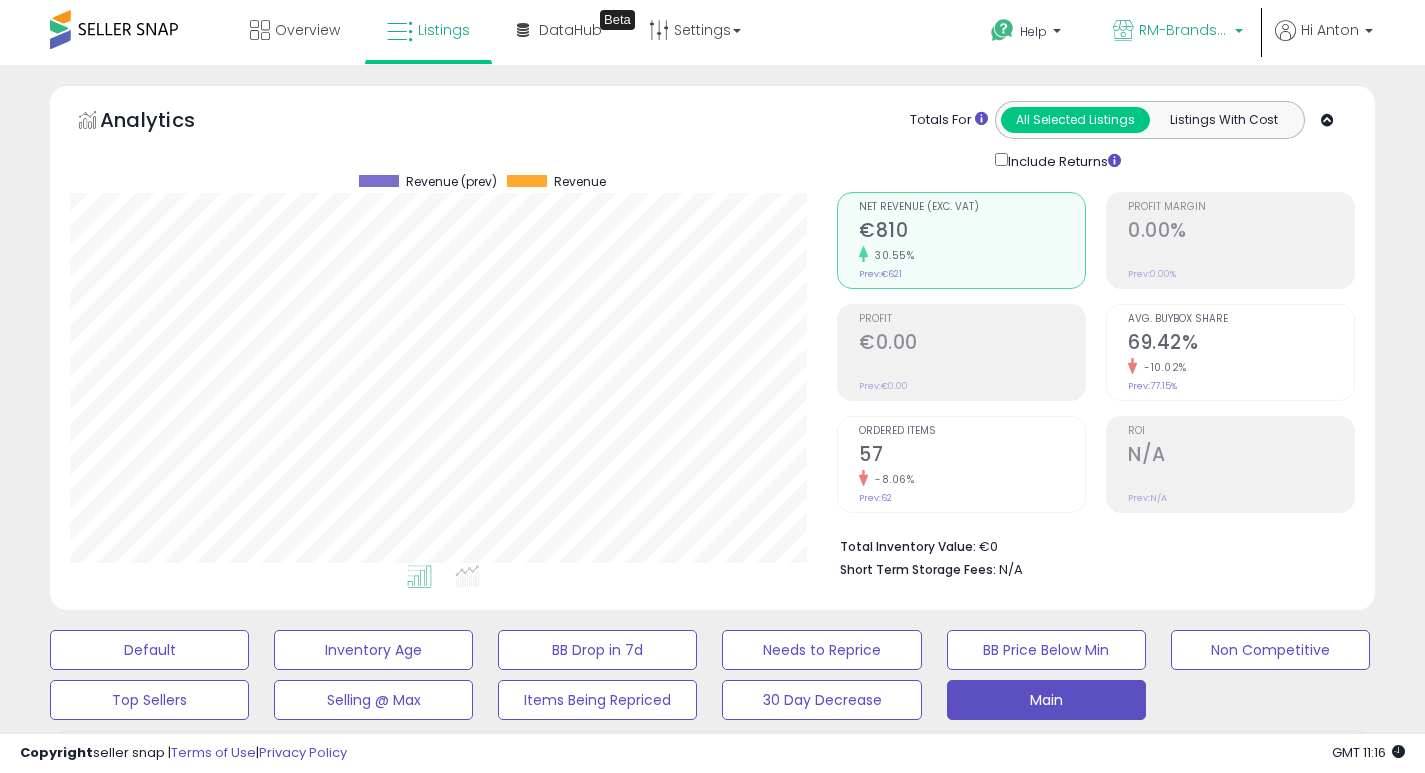 click on "RM-Brands (DE)" at bounding box center [1184, 30] 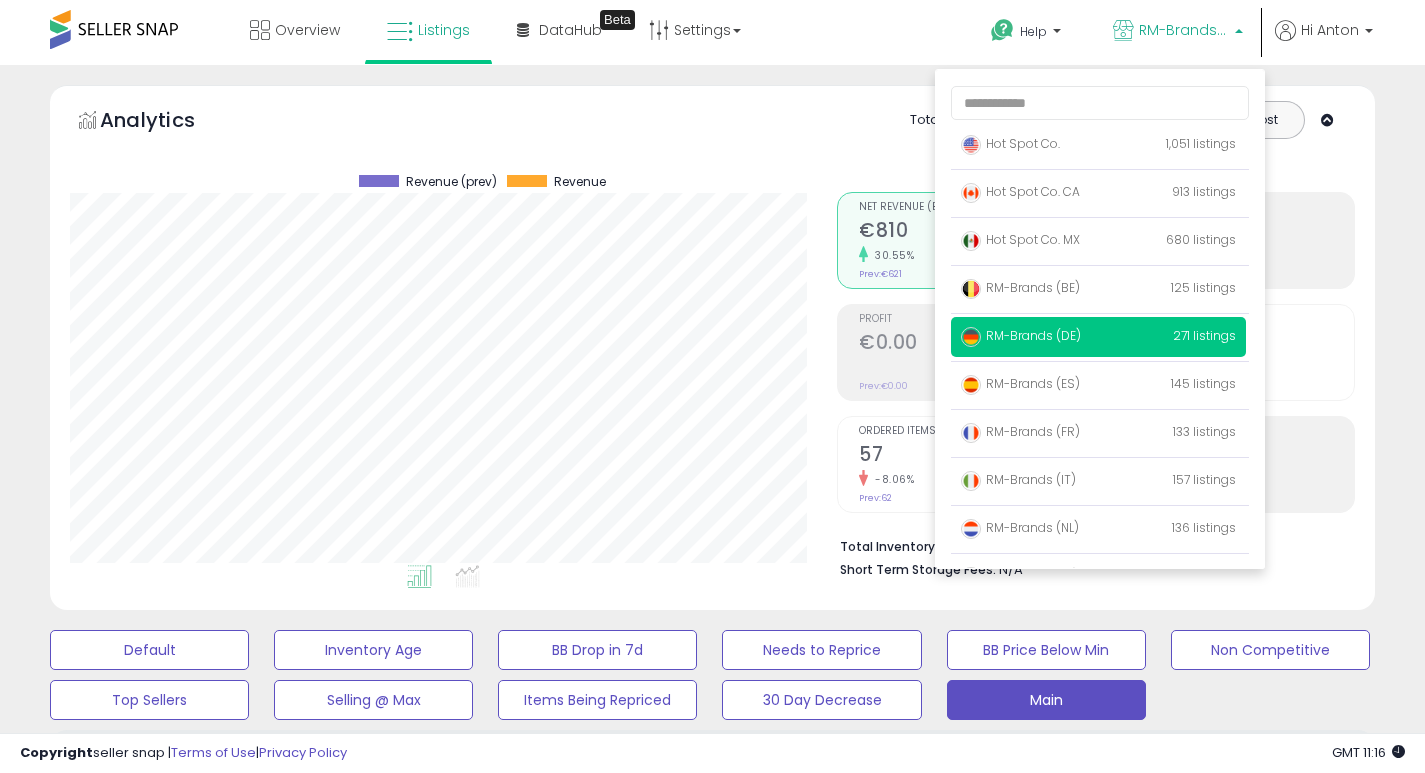 scroll, scrollTop: 130, scrollLeft: 0, axis: vertical 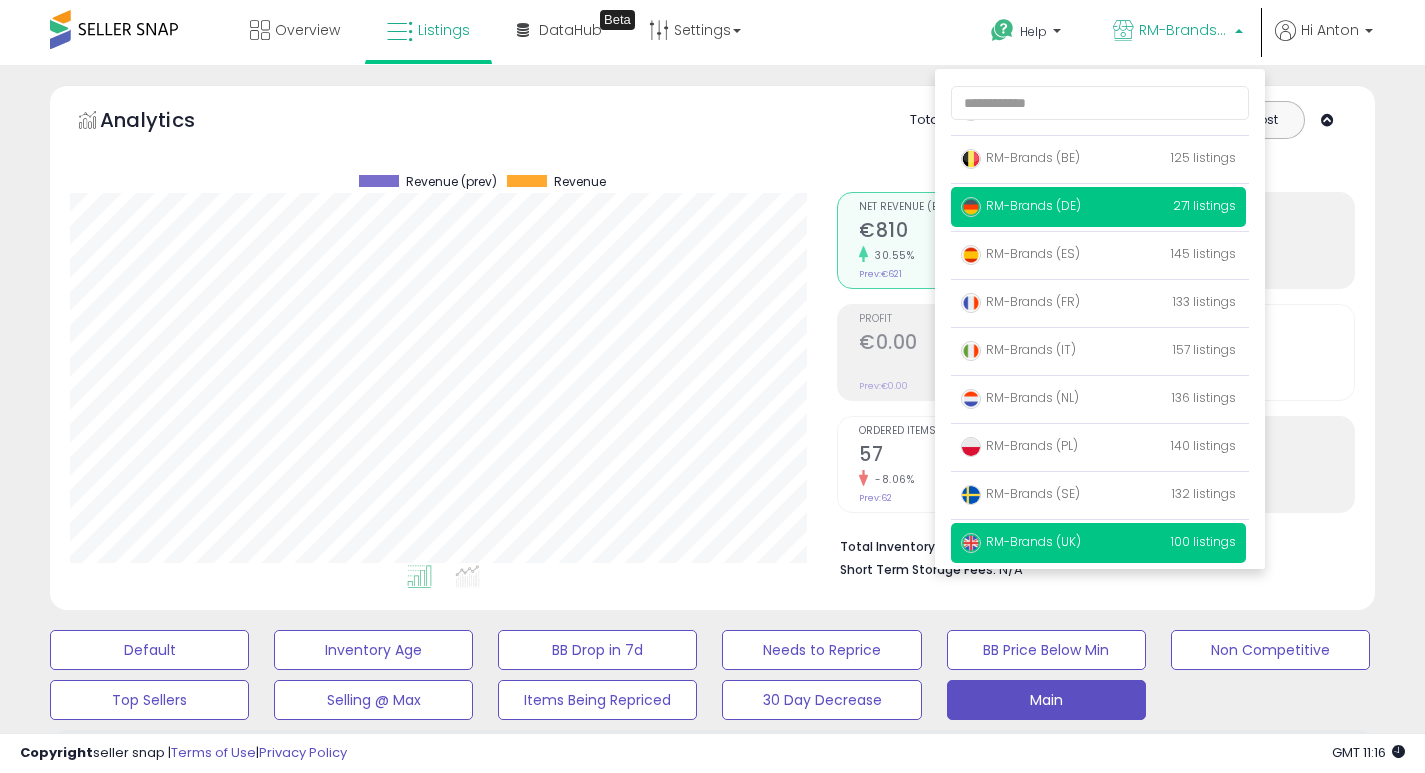 click on "RM-Brands (UK)" at bounding box center (1021, 541) 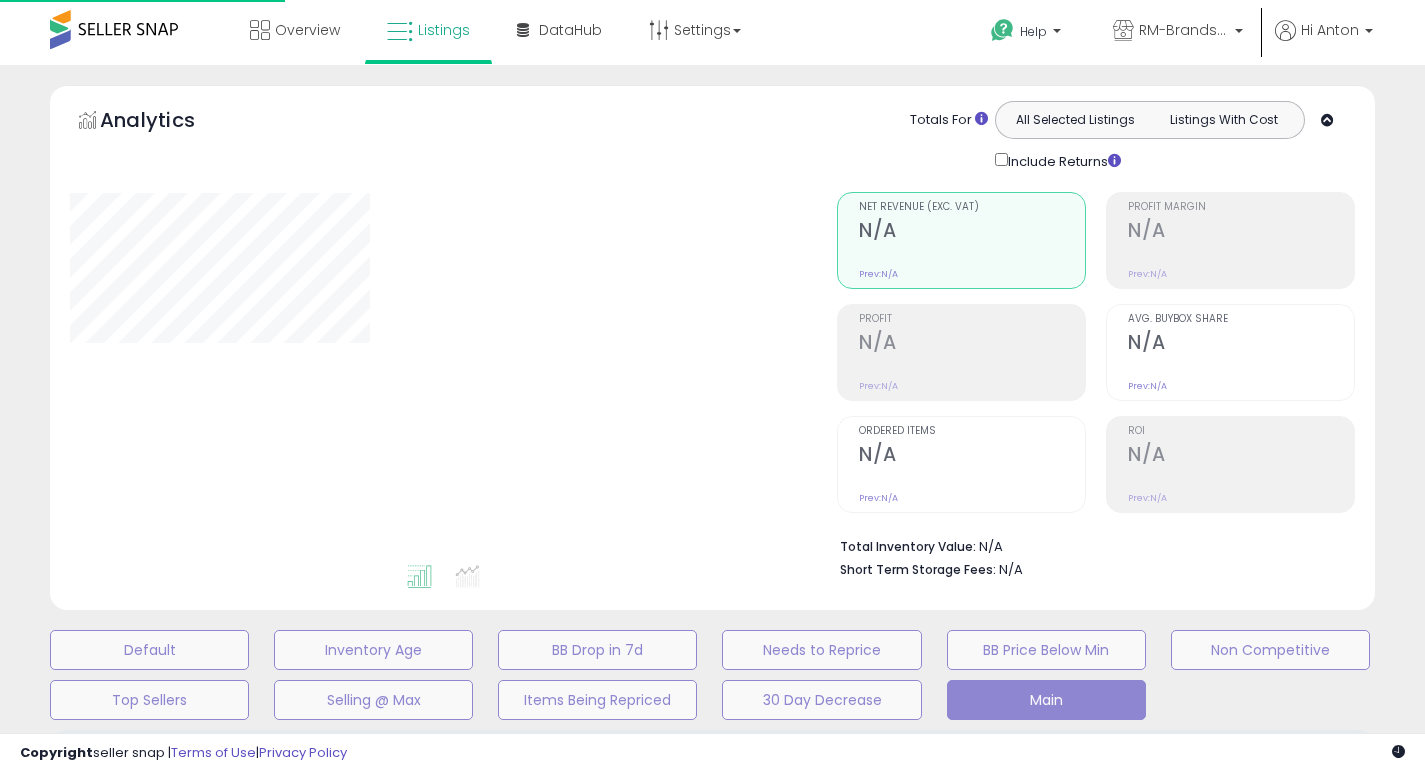 scroll, scrollTop: 0, scrollLeft: 0, axis: both 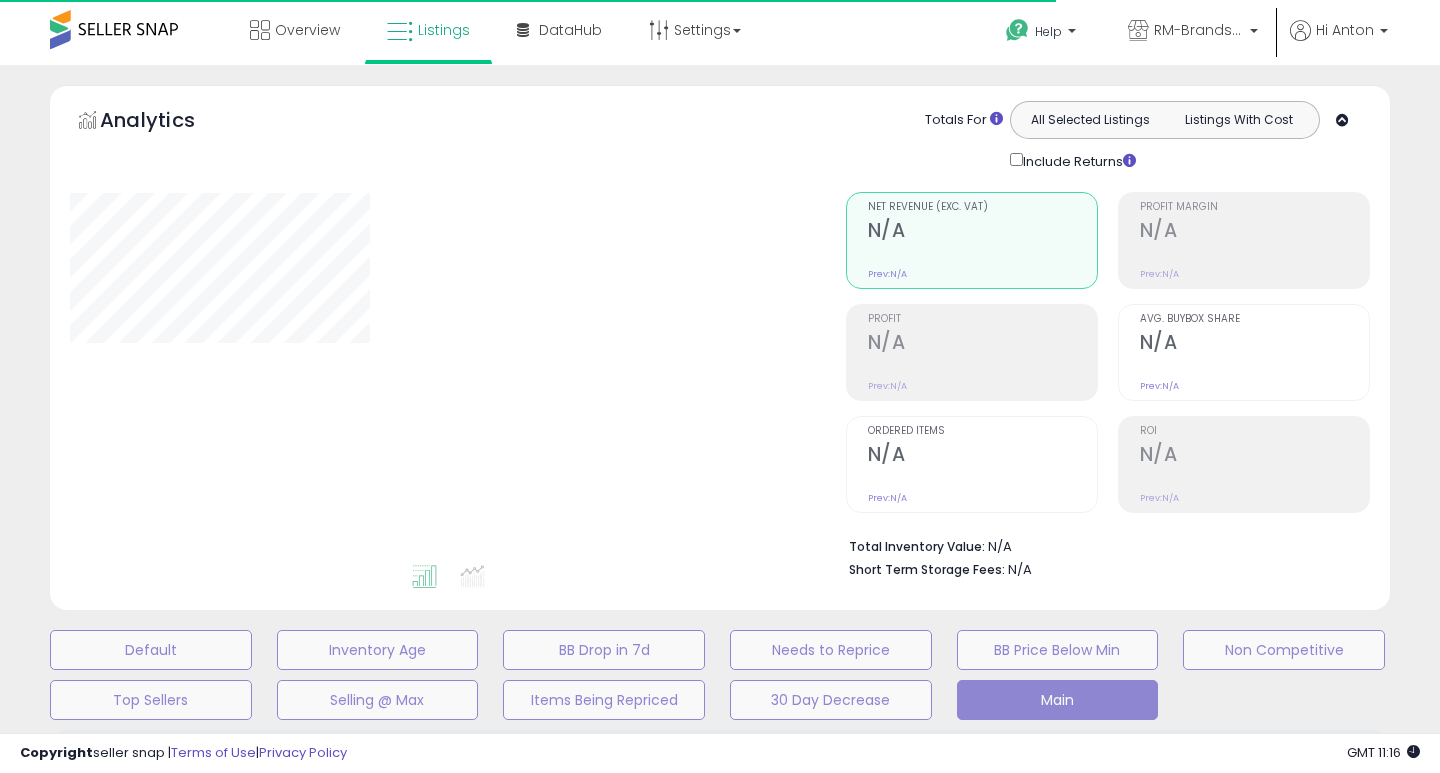 type on "***" 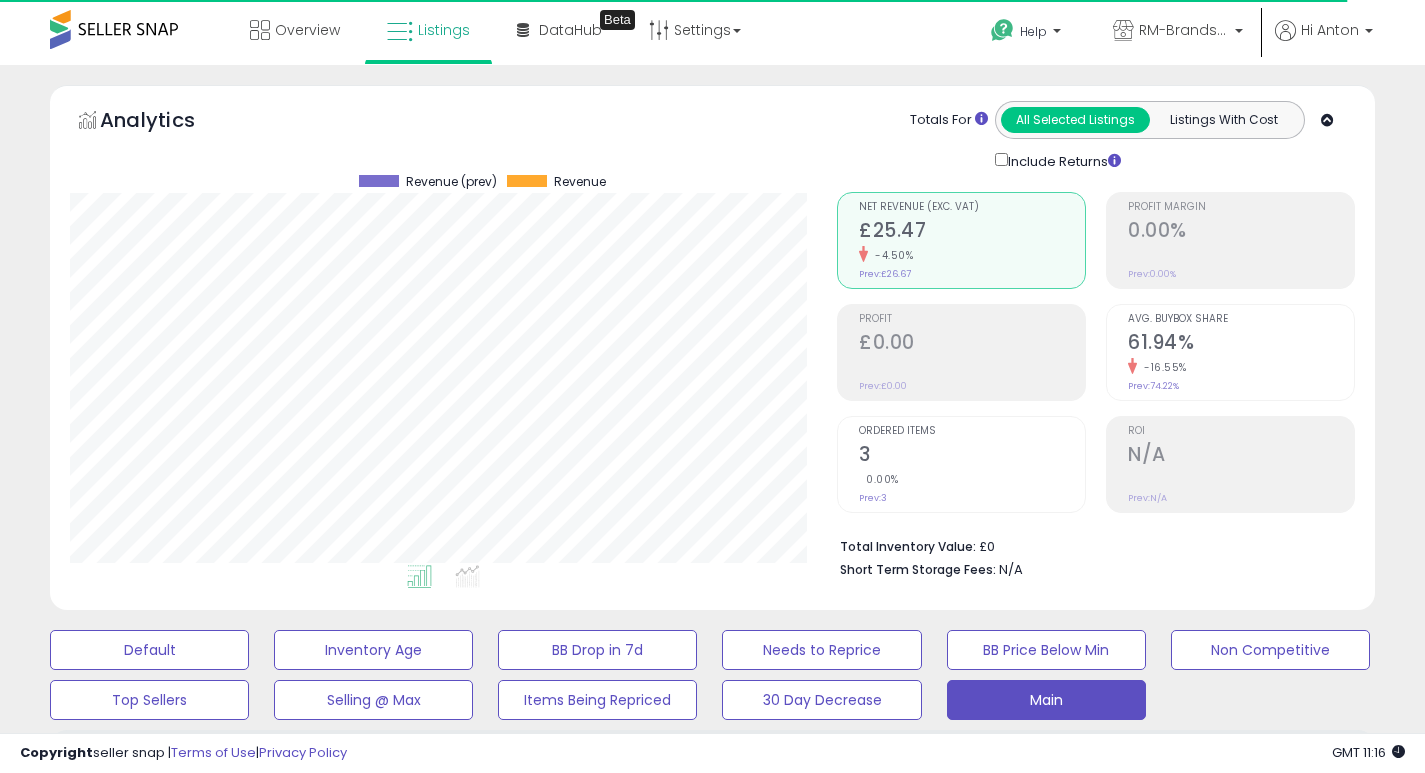 scroll, scrollTop: 999590, scrollLeft: 999233, axis: both 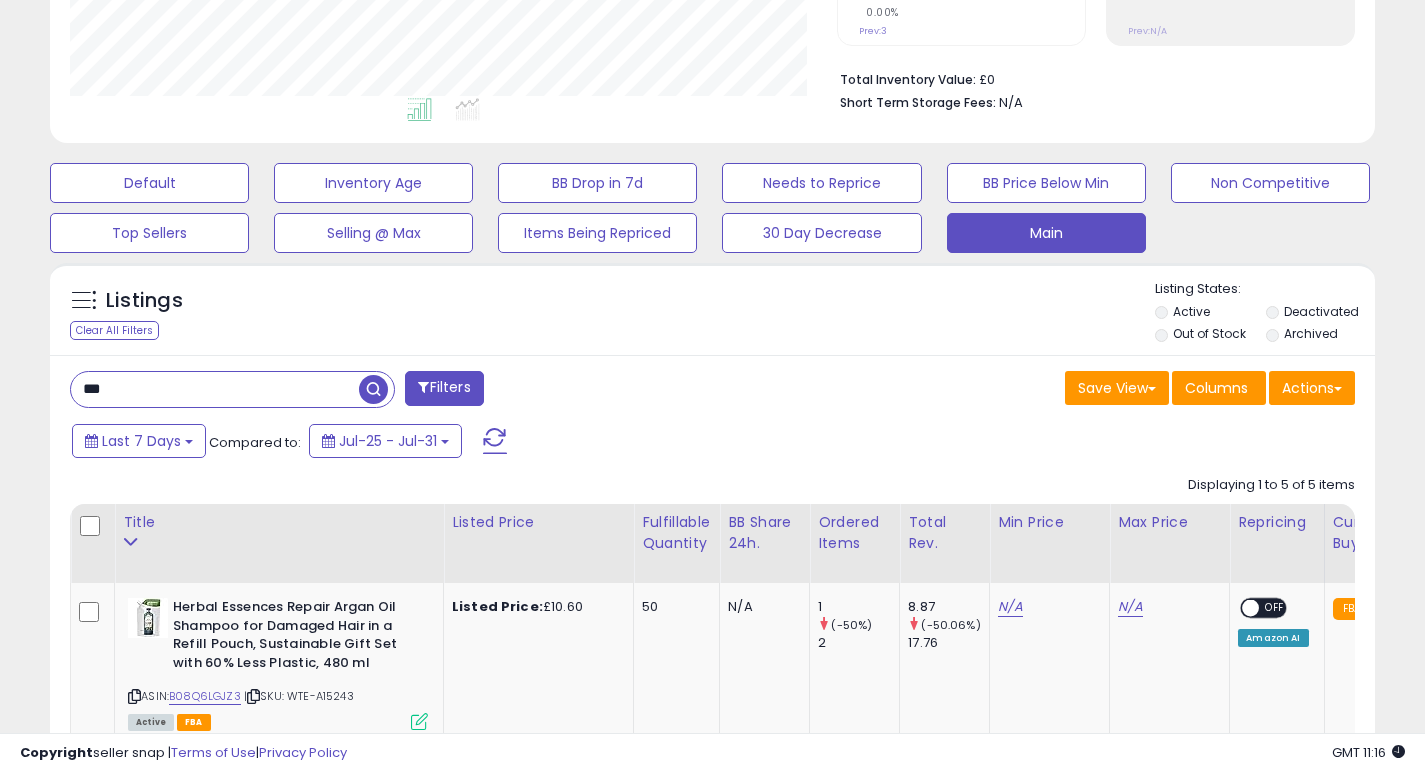 click on "***" at bounding box center [215, 389] 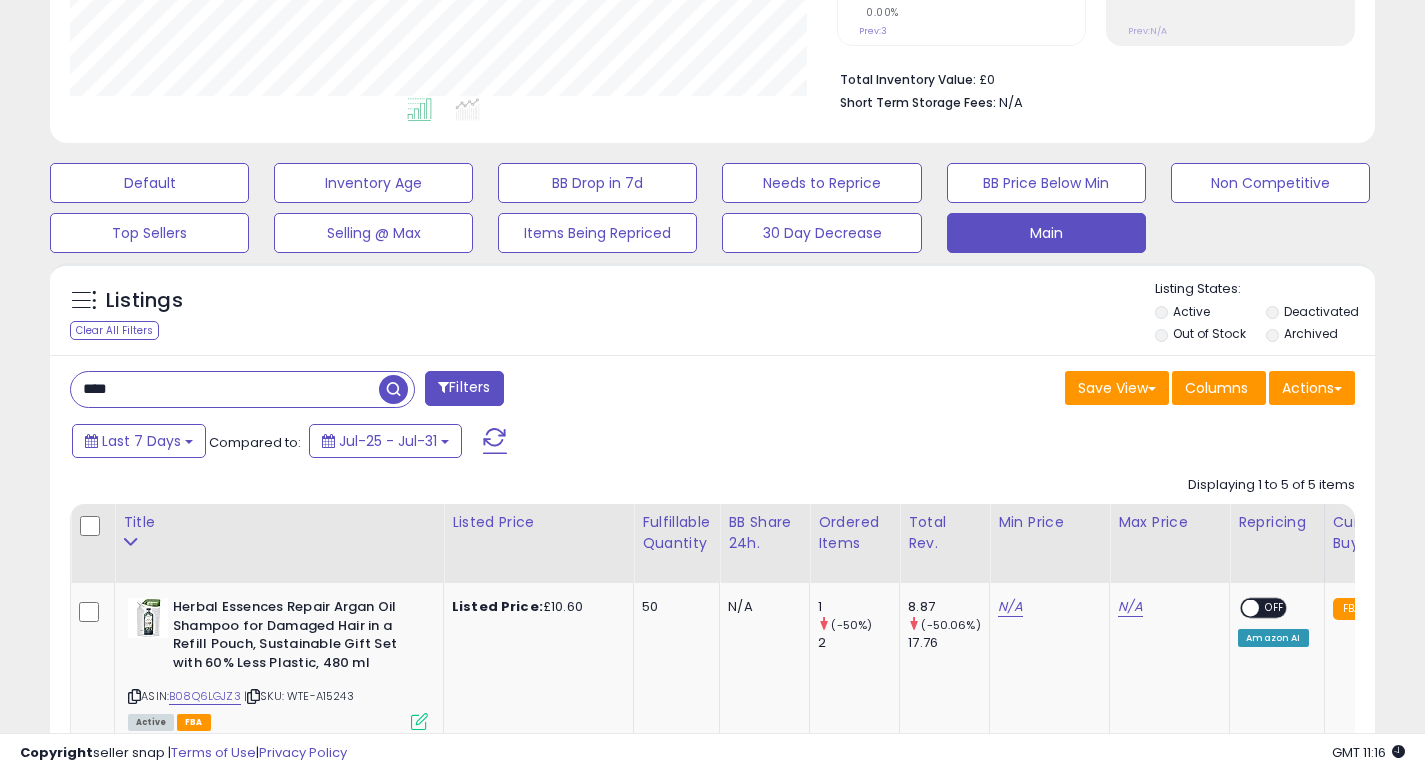 type on "****" 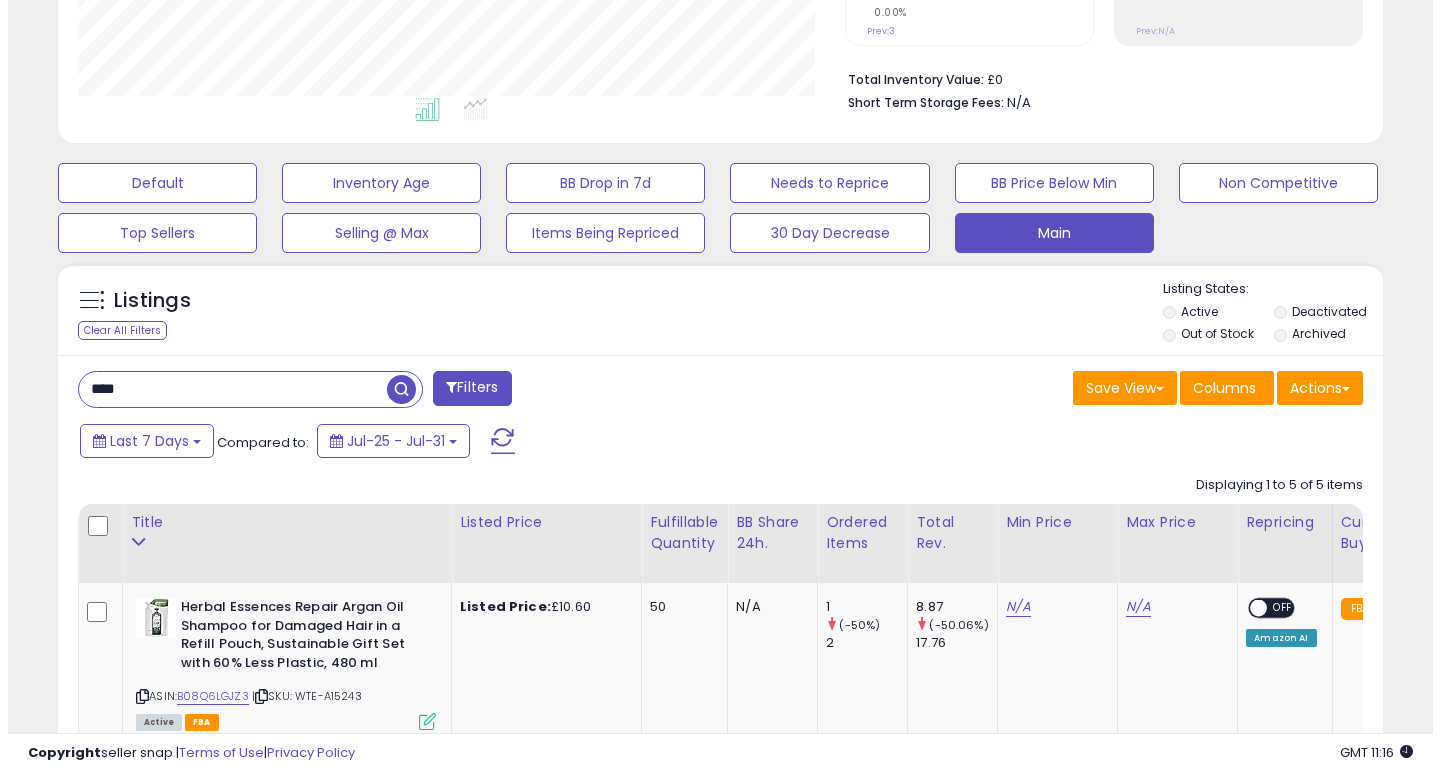 scroll, scrollTop: 447, scrollLeft: 0, axis: vertical 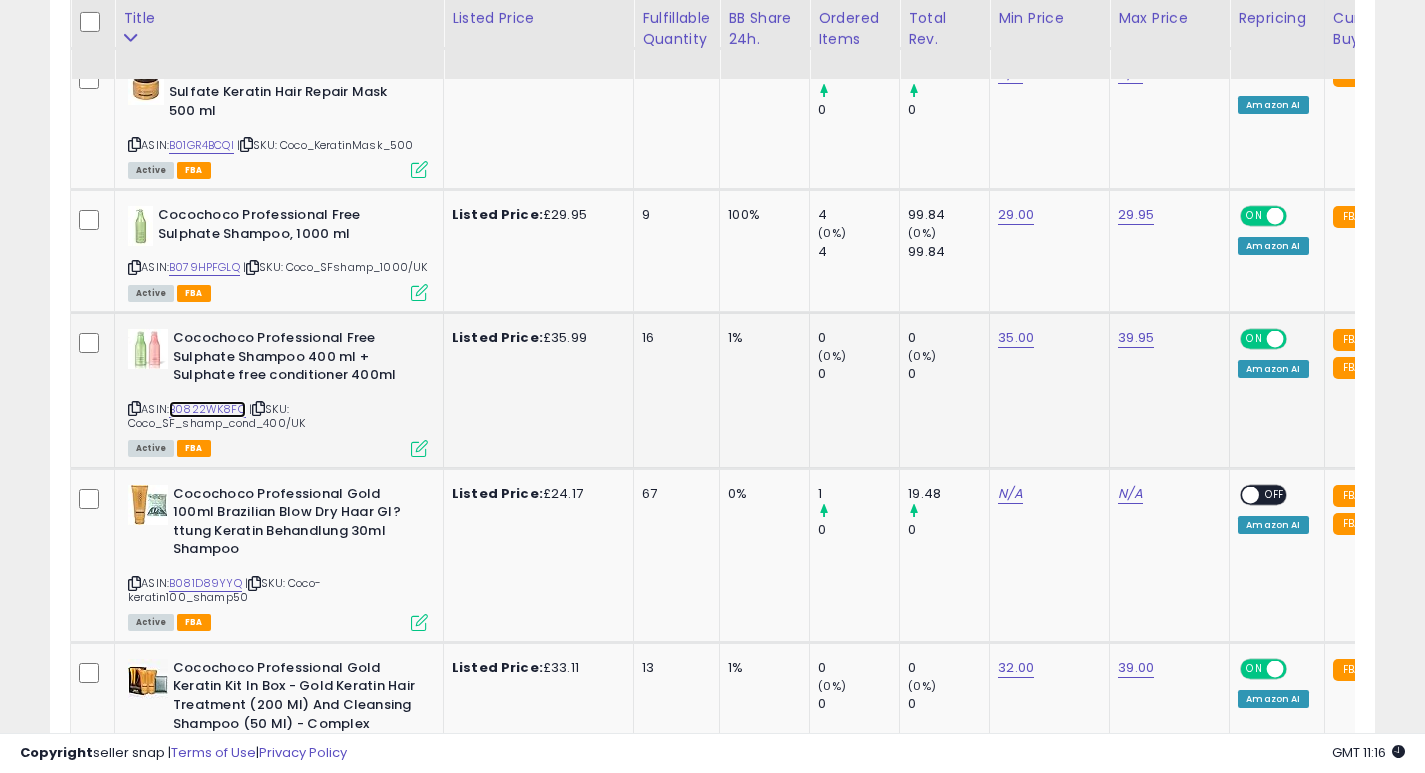 click on "B0822WK8FC" at bounding box center [207, 409] 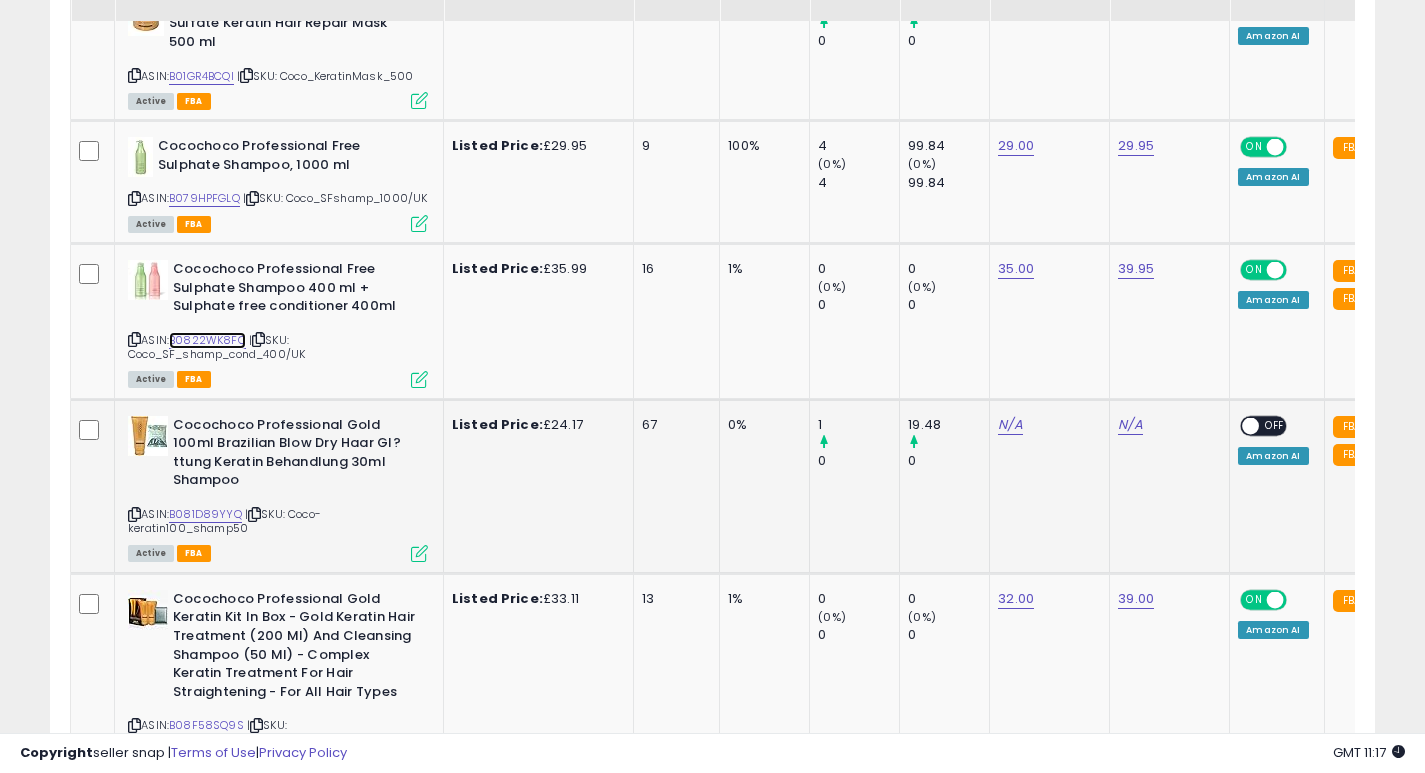 scroll, scrollTop: 1830, scrollLeft: 0, axis: vertical 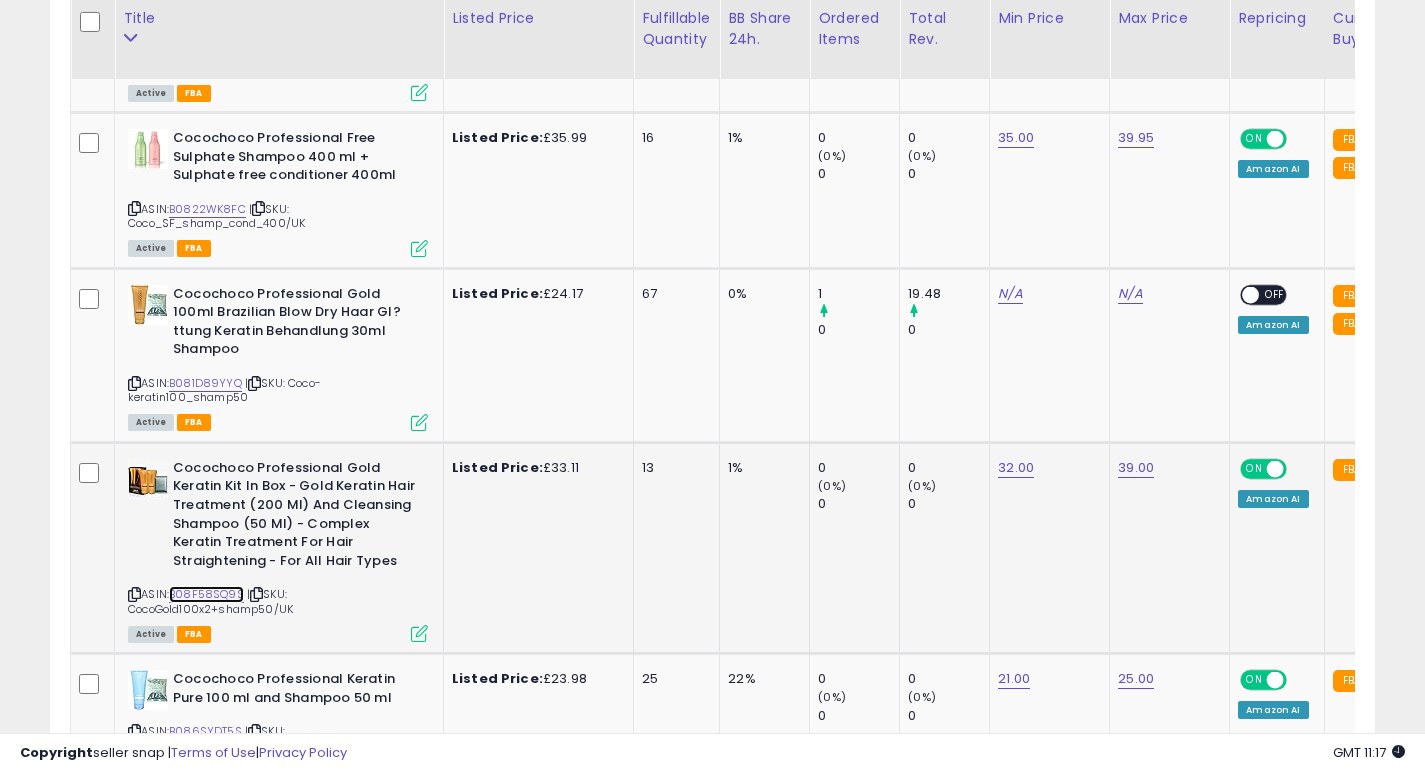 click on "B08F58SQ9S" at bounding box center (206, 594) 